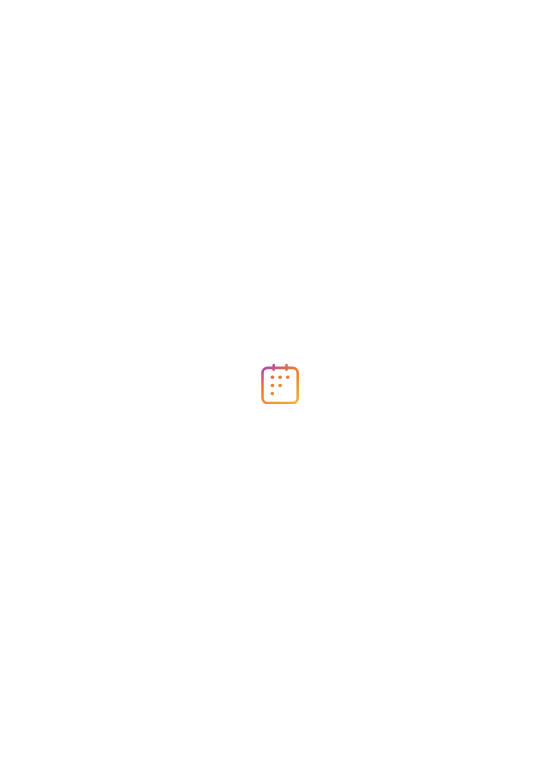 scroll, scrollTop: 0, scrollLeft: 0, axis: both 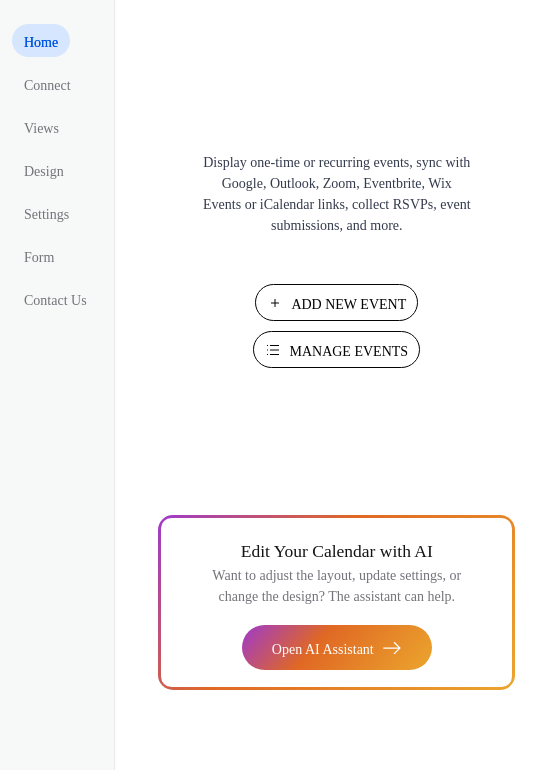 click on "Manage Events" at bounding box center (348, 351) 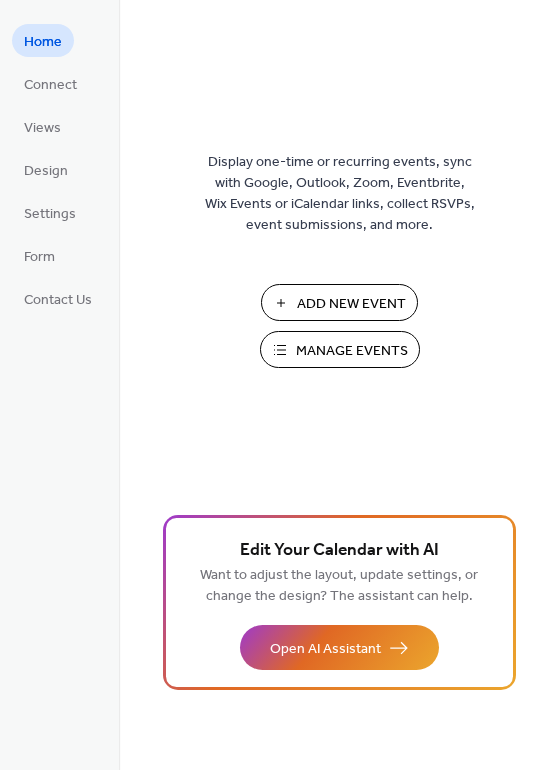 click on "Manage Events" at bounding box center [340, 349] 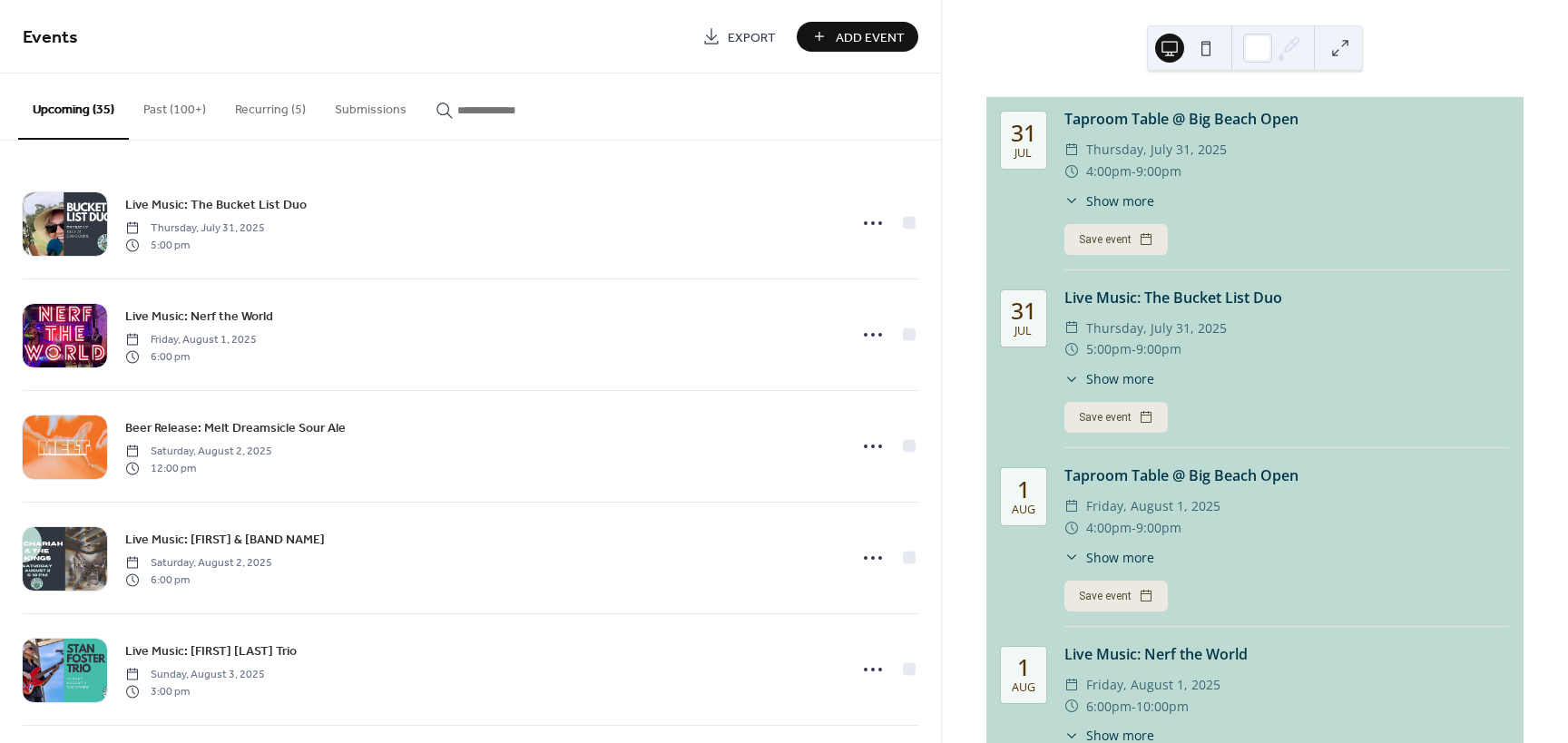 scroll, scrollTop: 0, scrollLeft: 0, axis: both 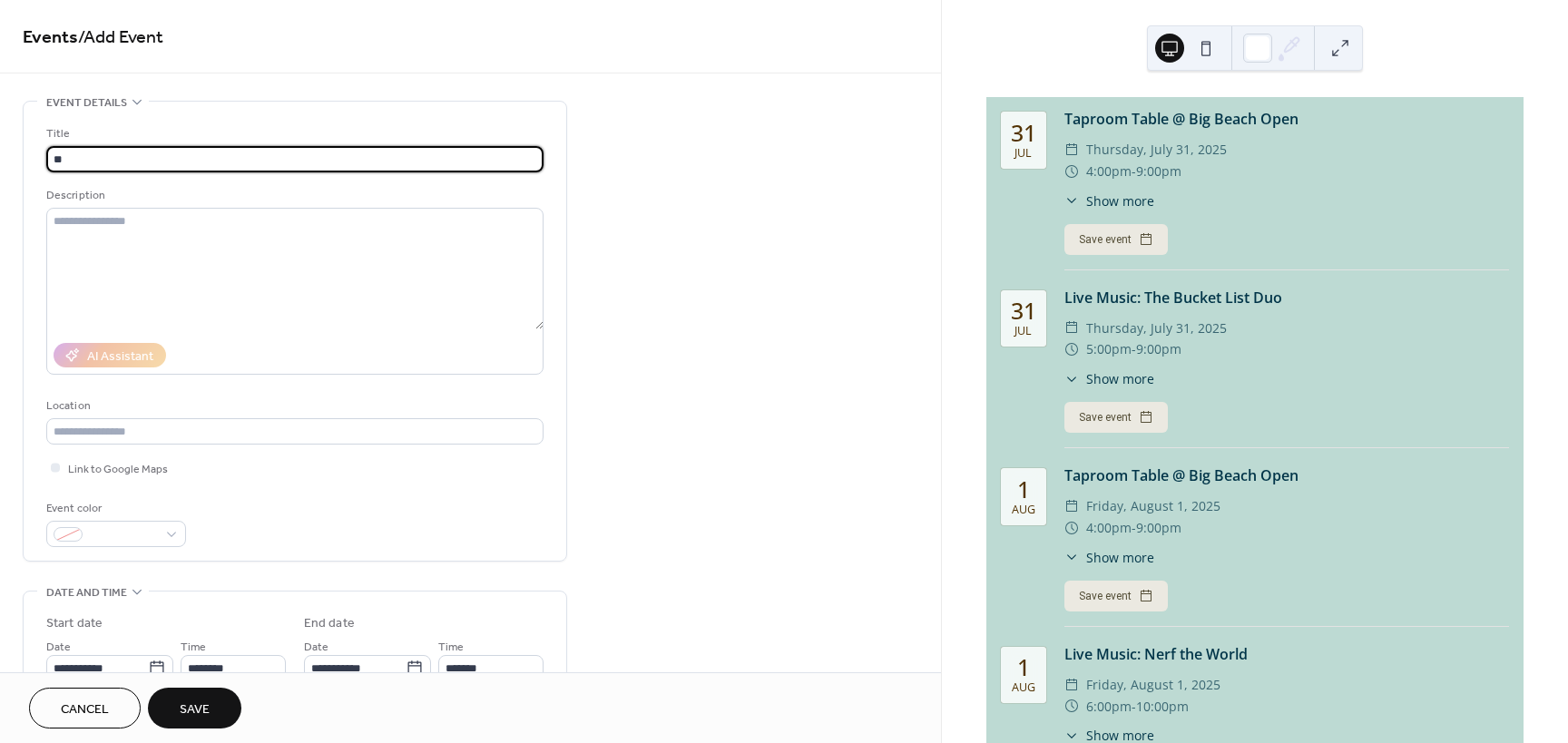 type on "*" 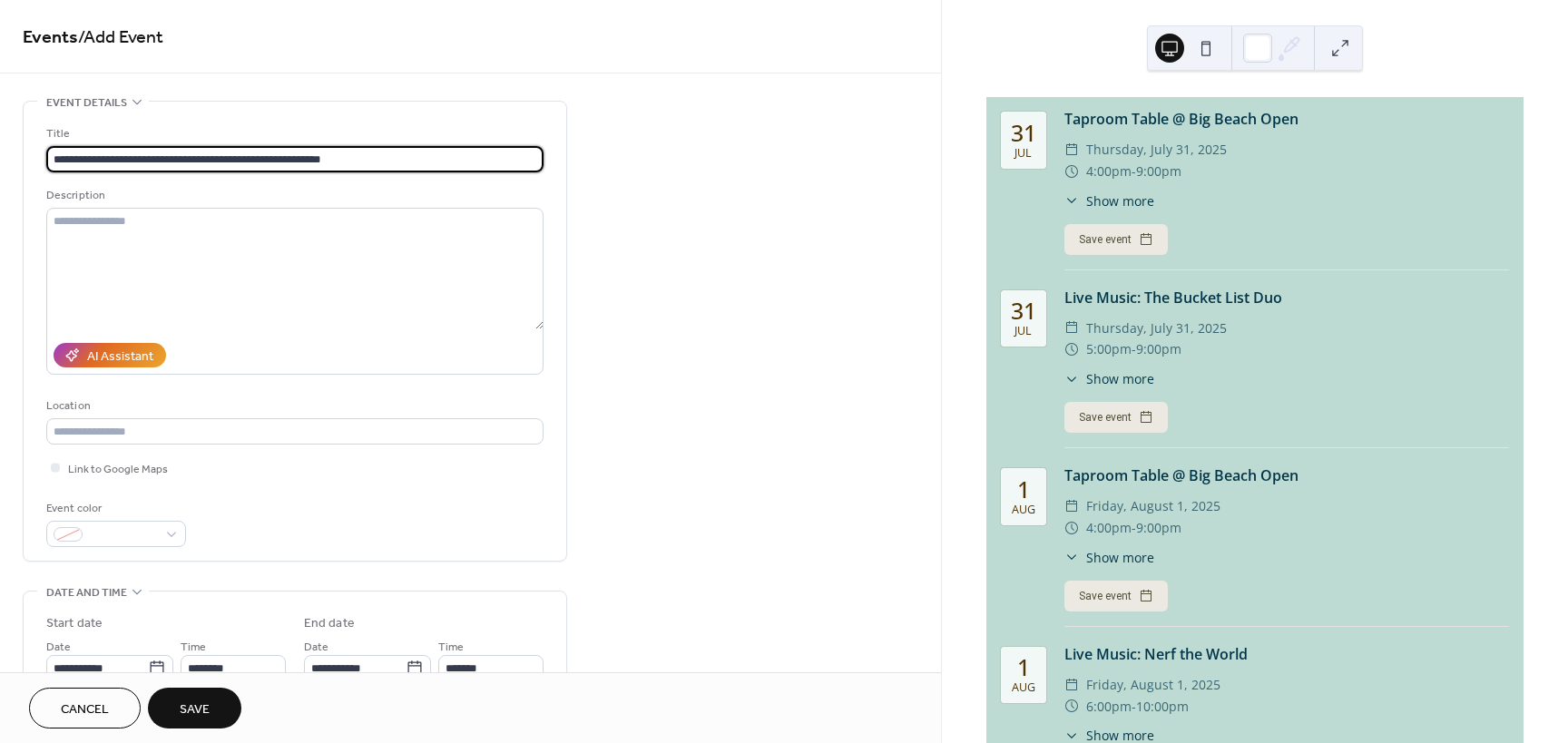 type on "**********" 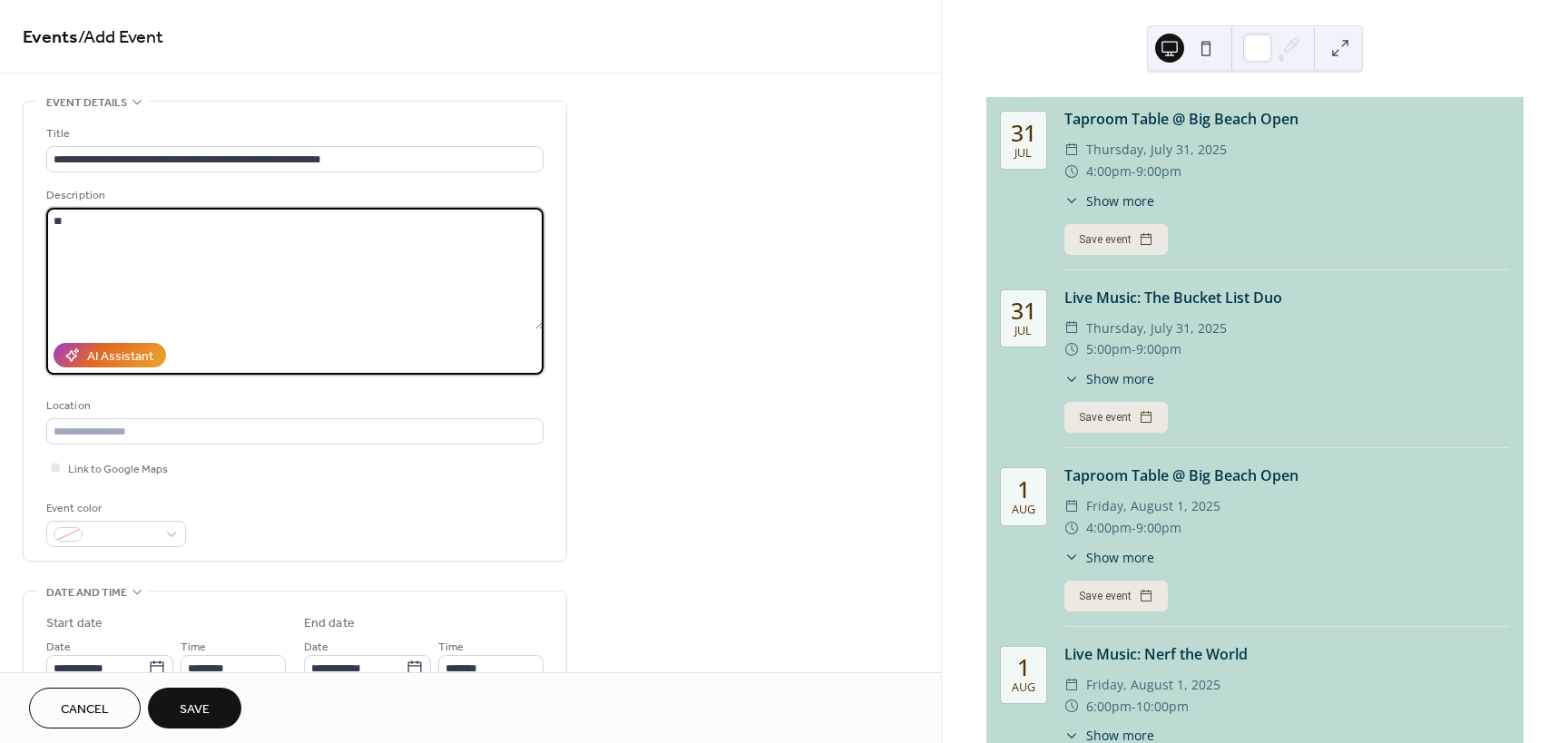 type on "*" 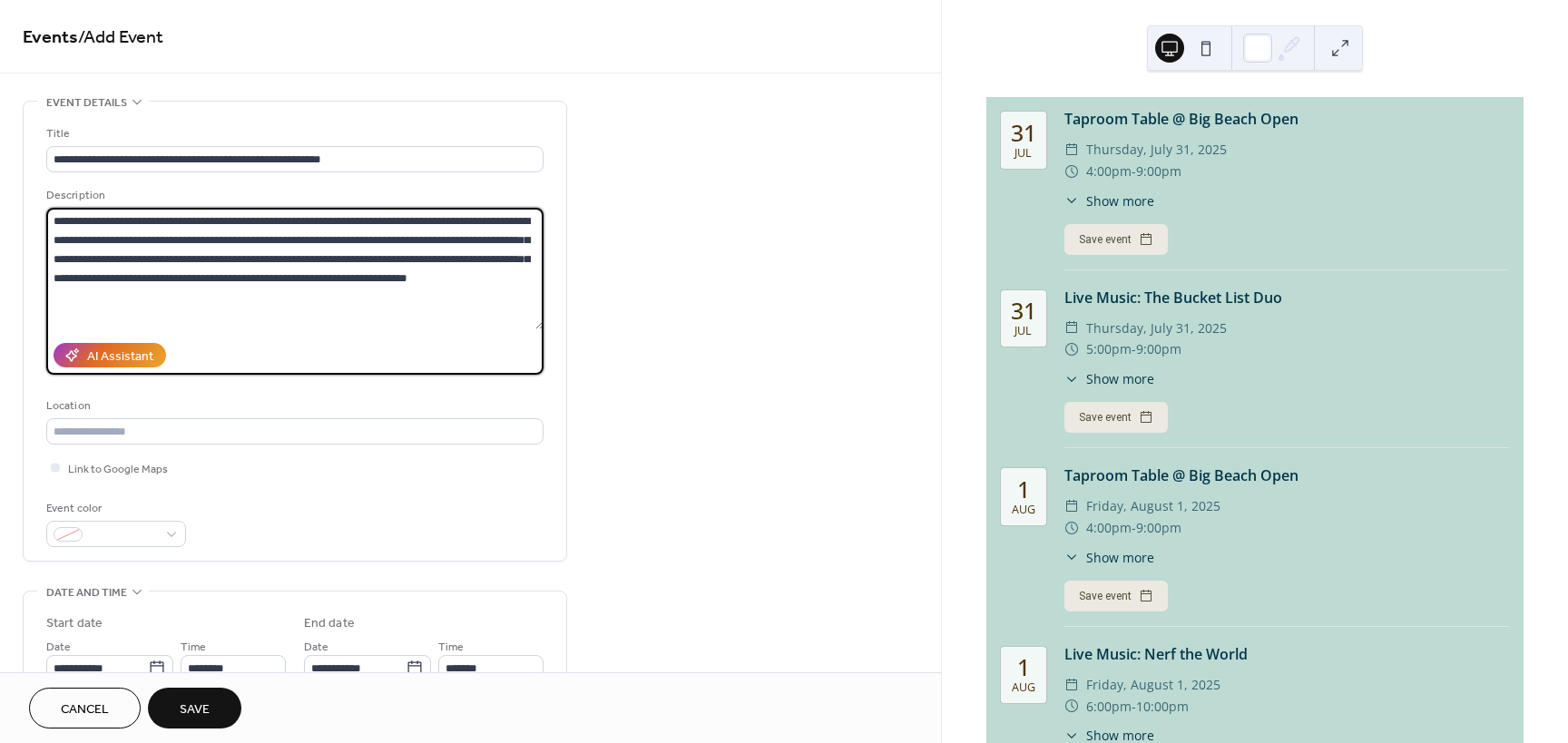 click on "**********" at bounding box center (295, 269) 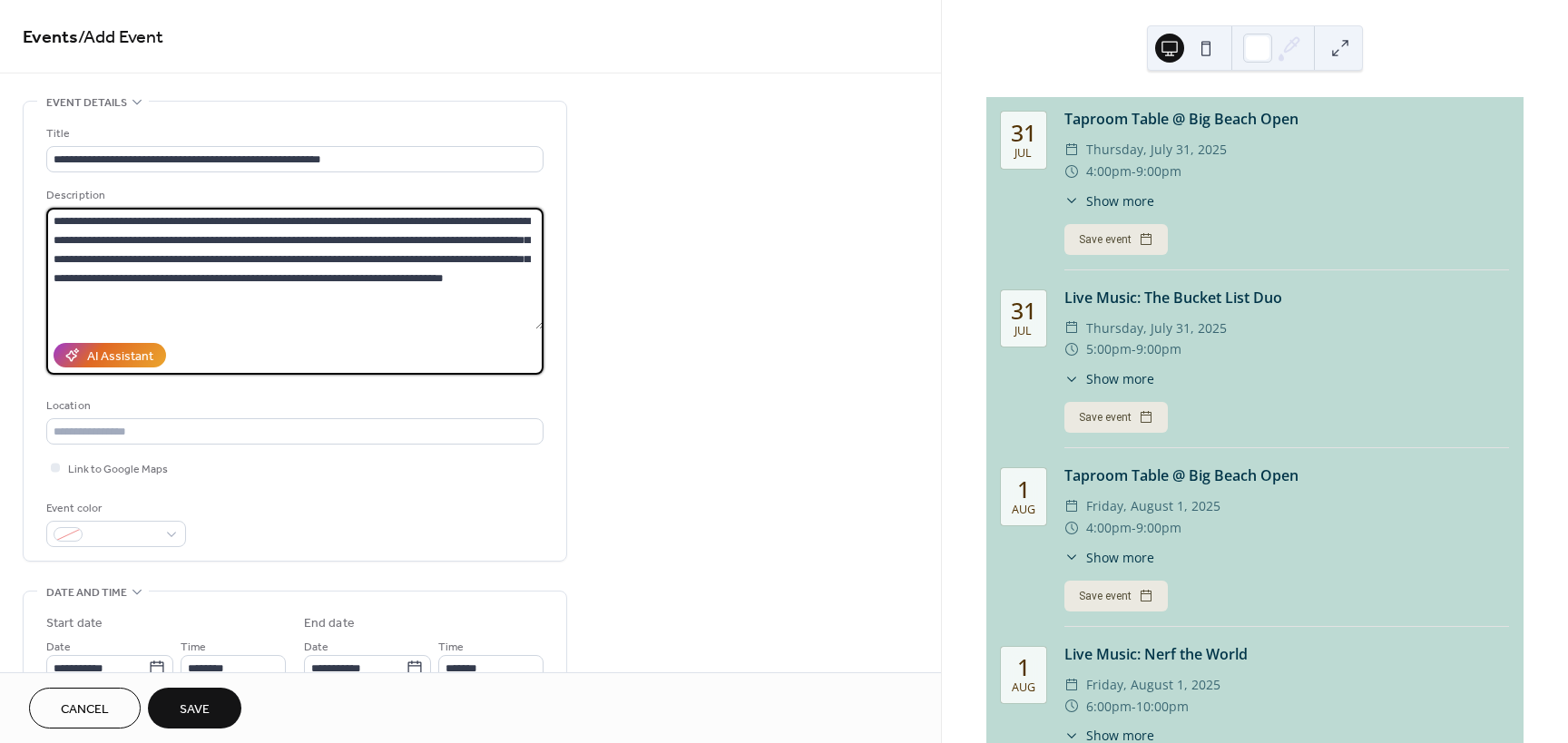 click on "**********" at bounding box center [295, 269] 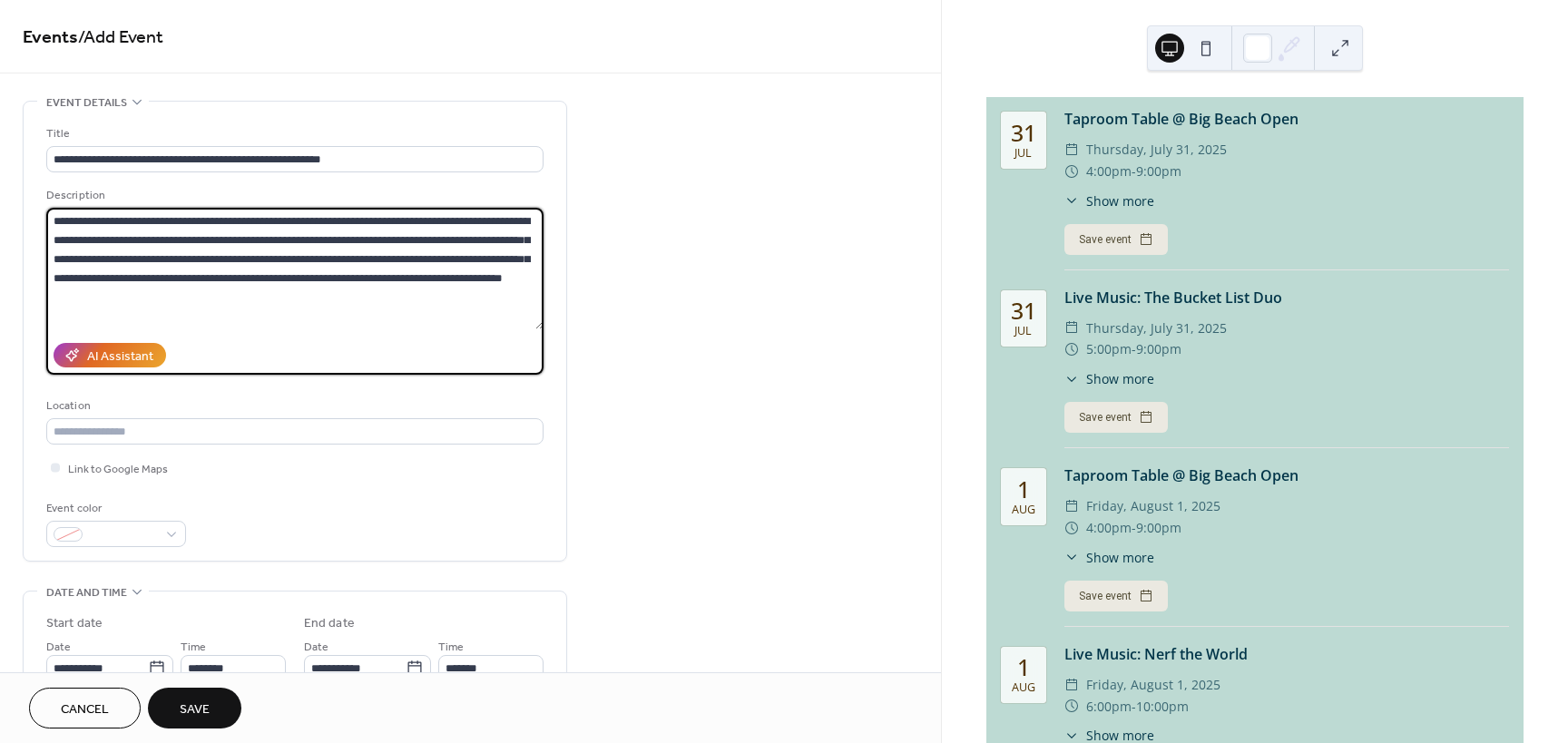drag, startPoint x: 150, startPoint y: 297, endPoint x: 24, endPoint y: 199, distance: 159.62456 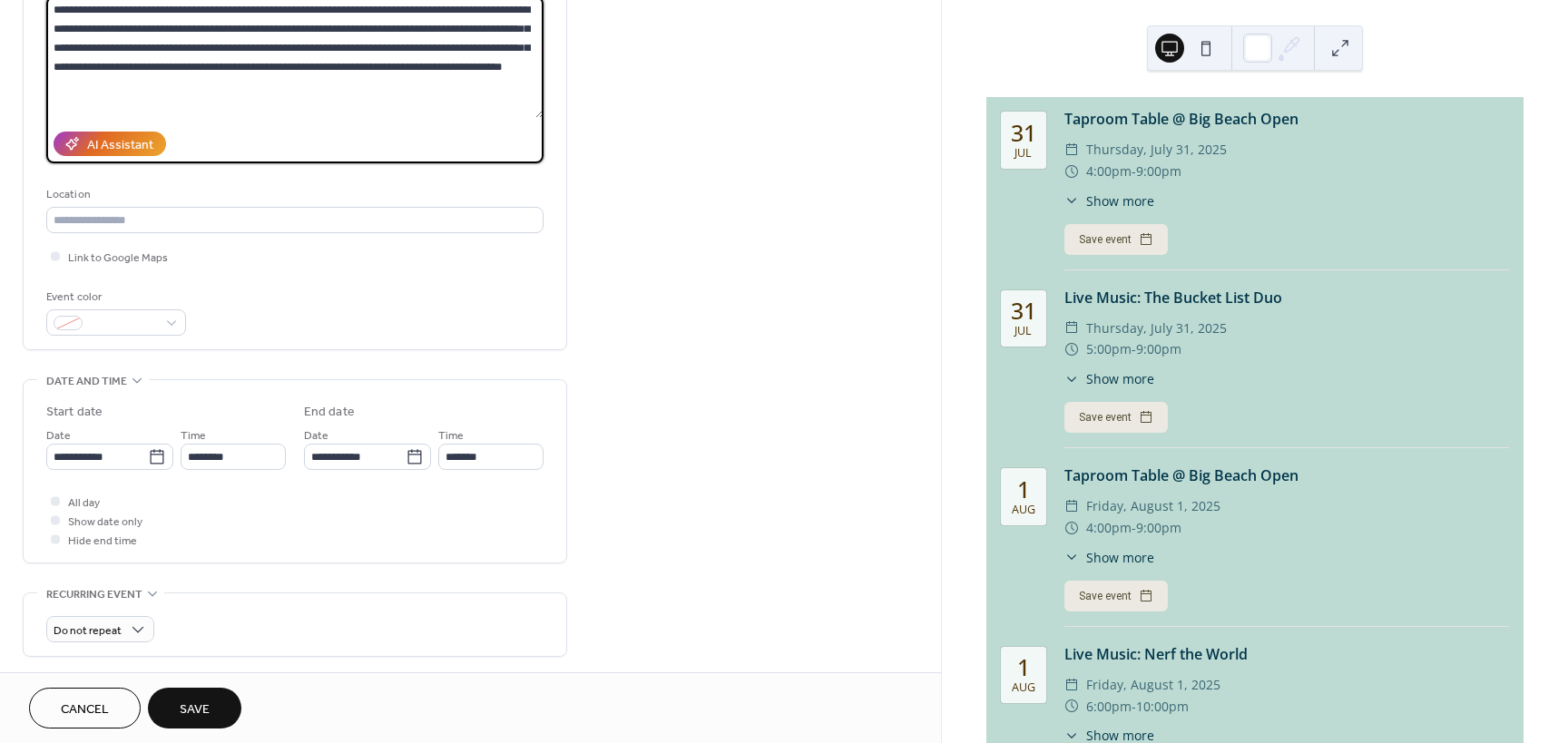 scroll, scrollTop: 272, scrollLeft: 0, axis: vertical 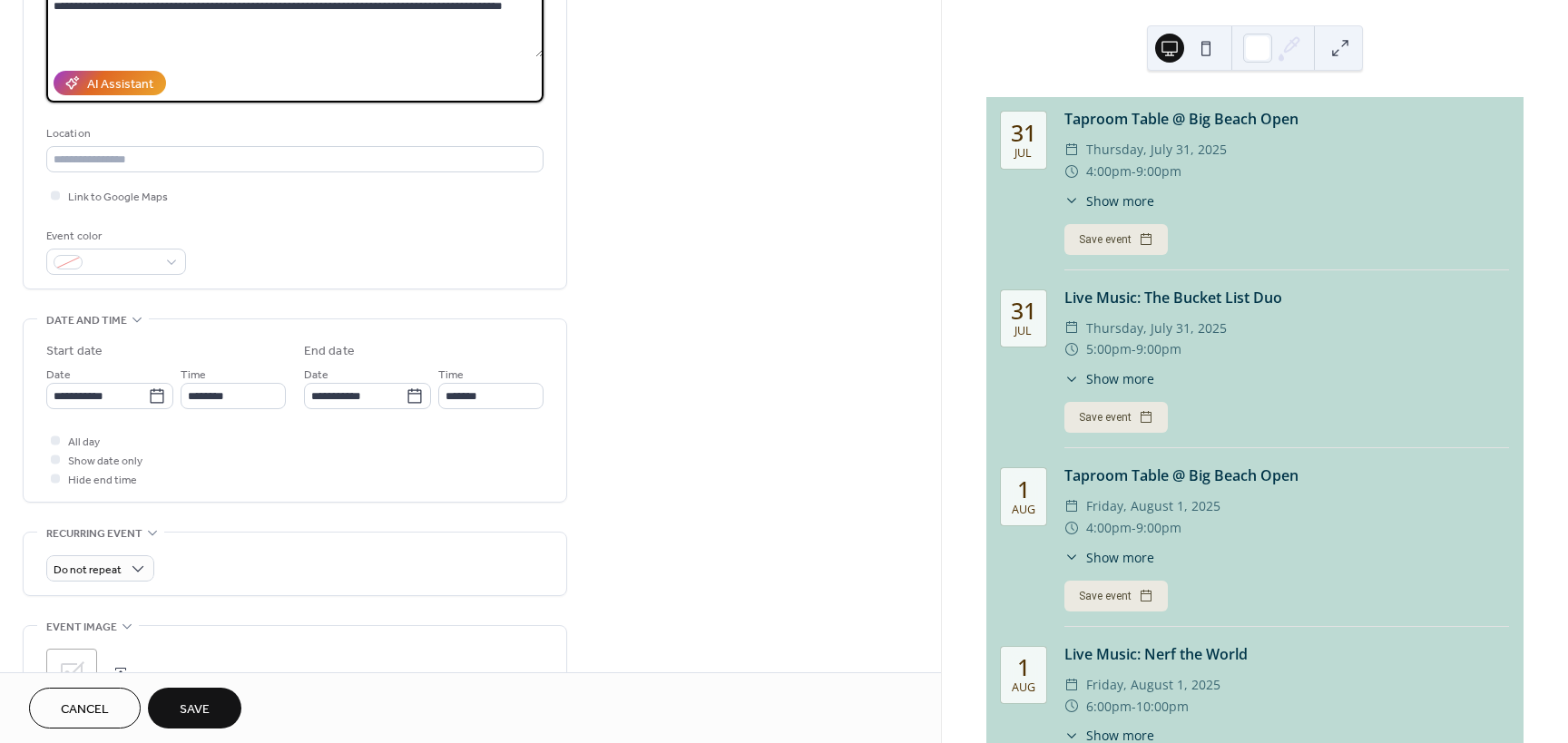 type on "**********" 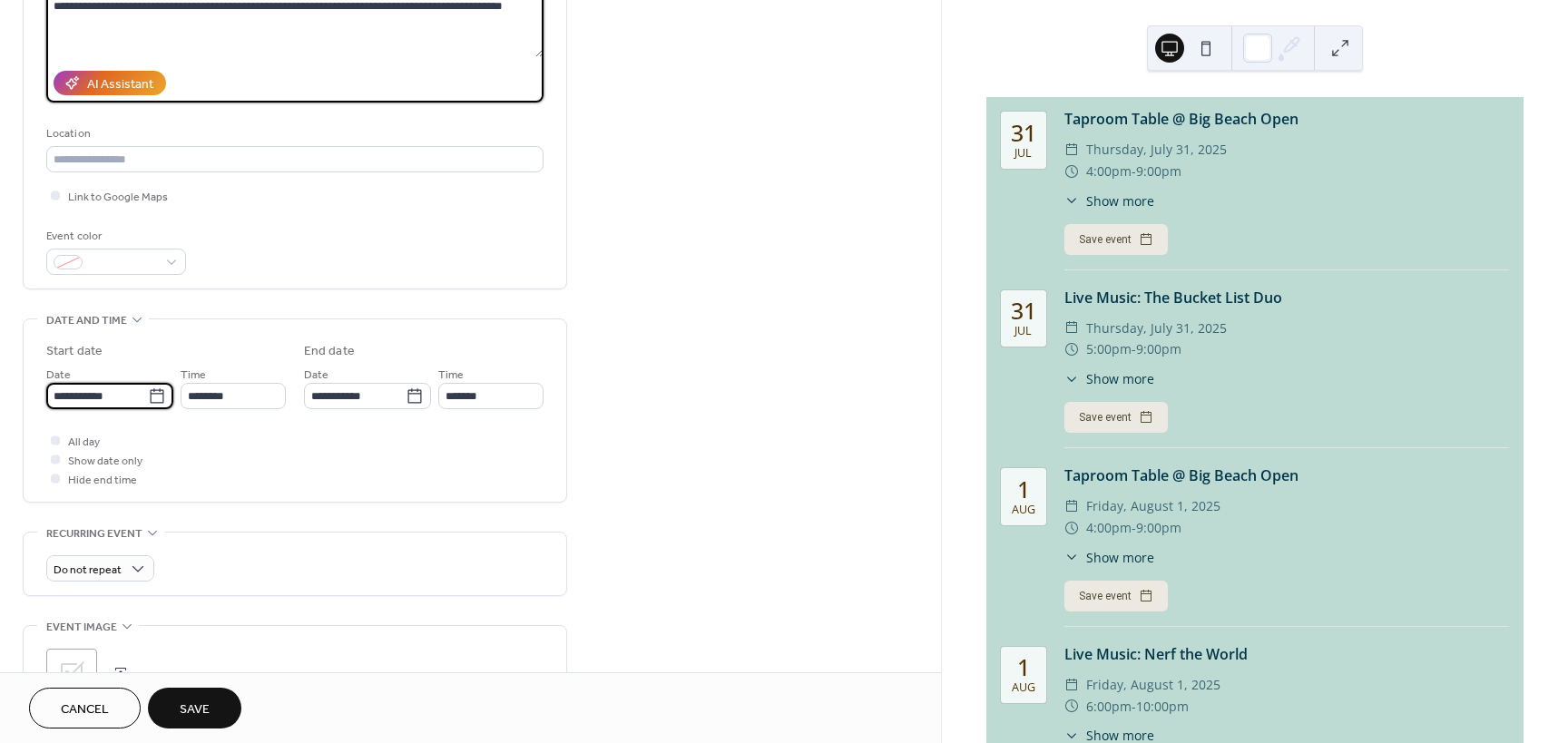 click on "**********" at bounding box center [97, 396] 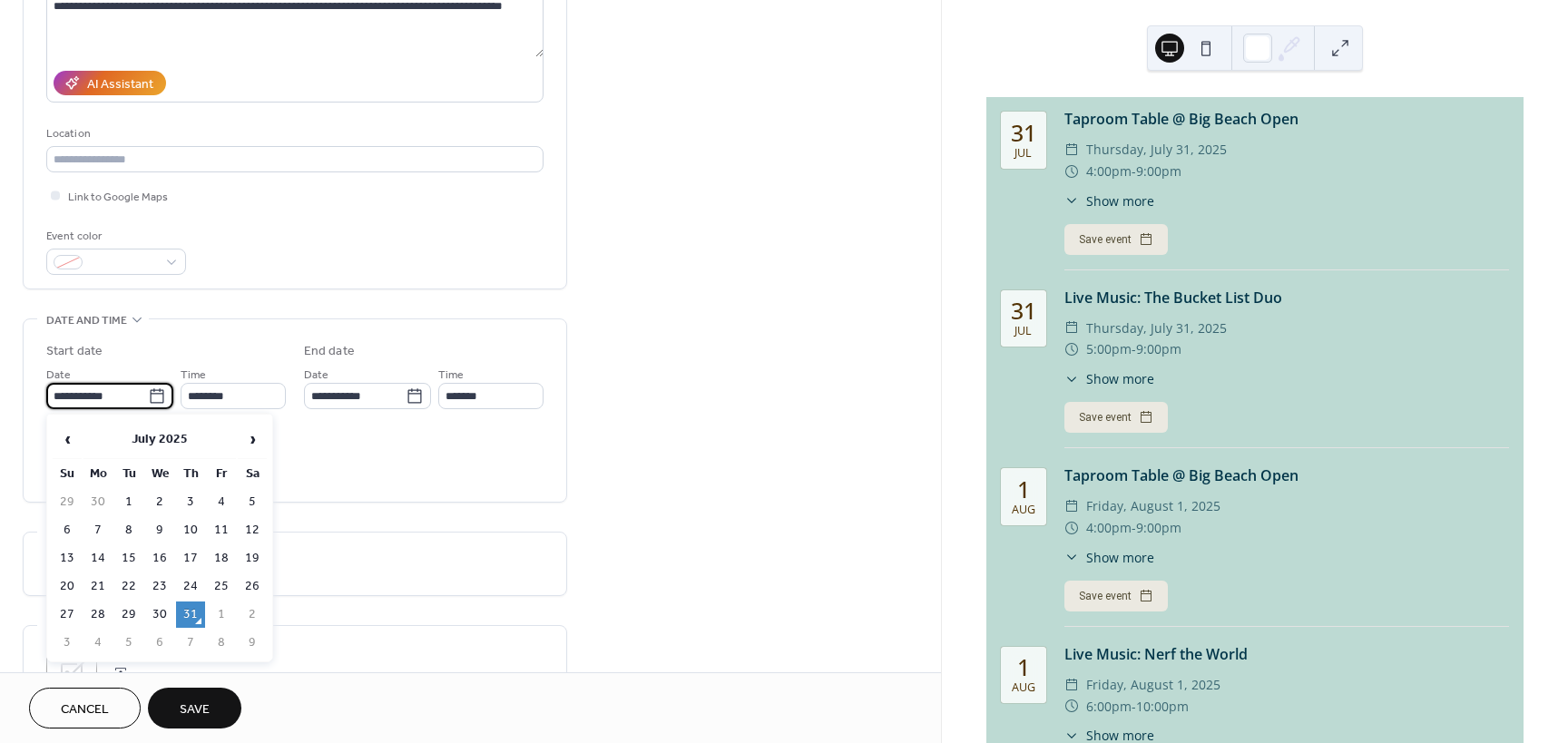 click on "›" at bounding box center [252, 439] 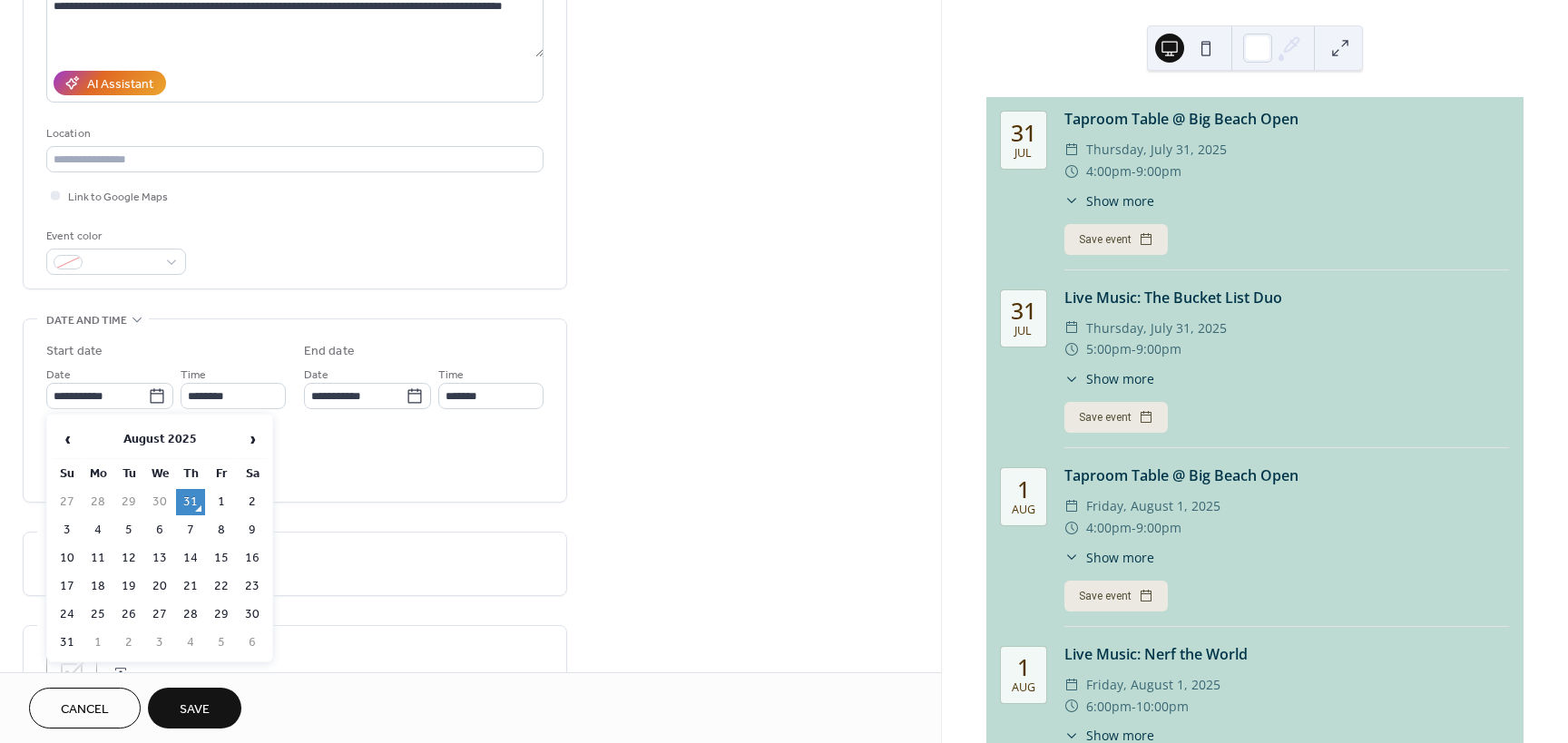 click on "›" at bounding box center (252, 439) 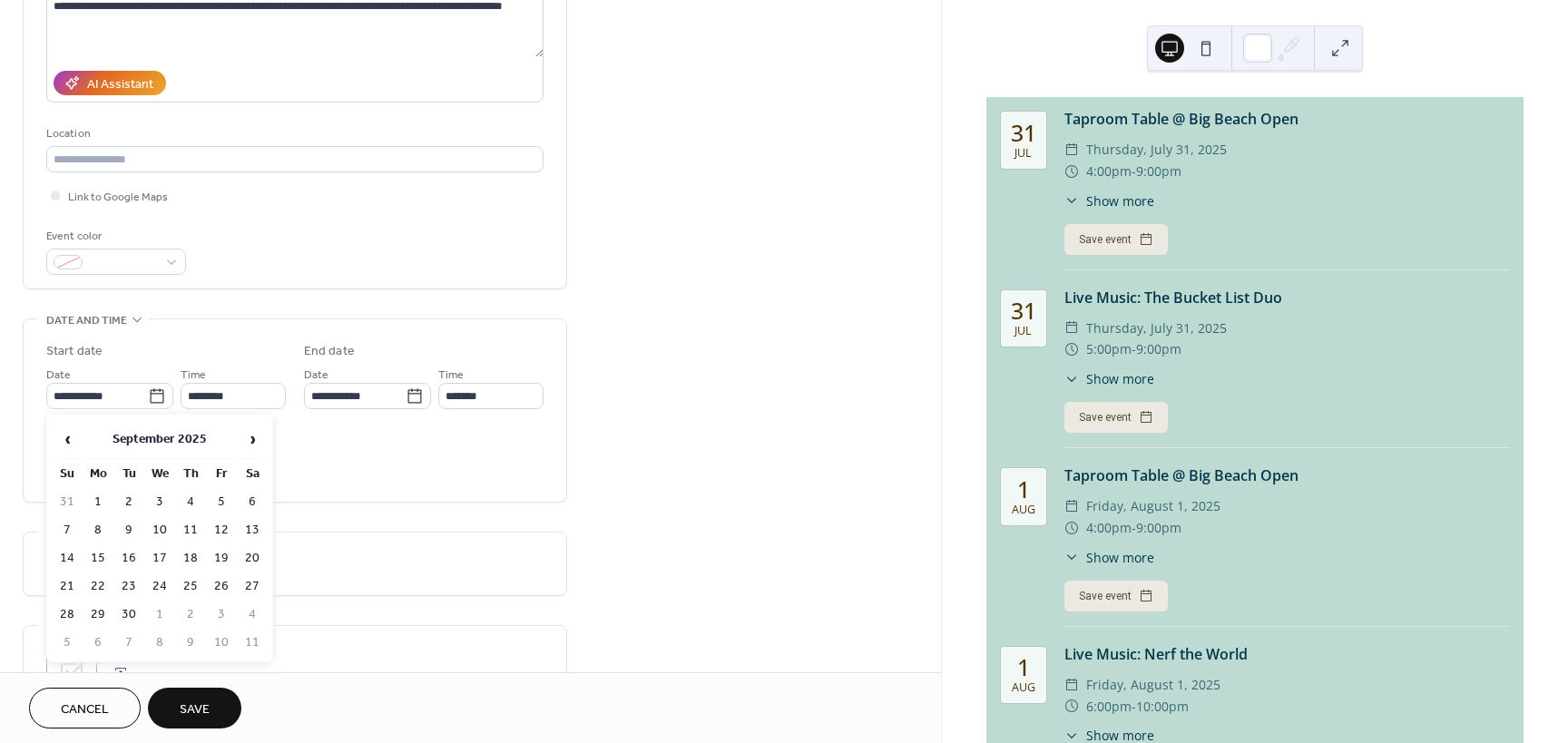 click on "‹" at bounding box center [67, 439] 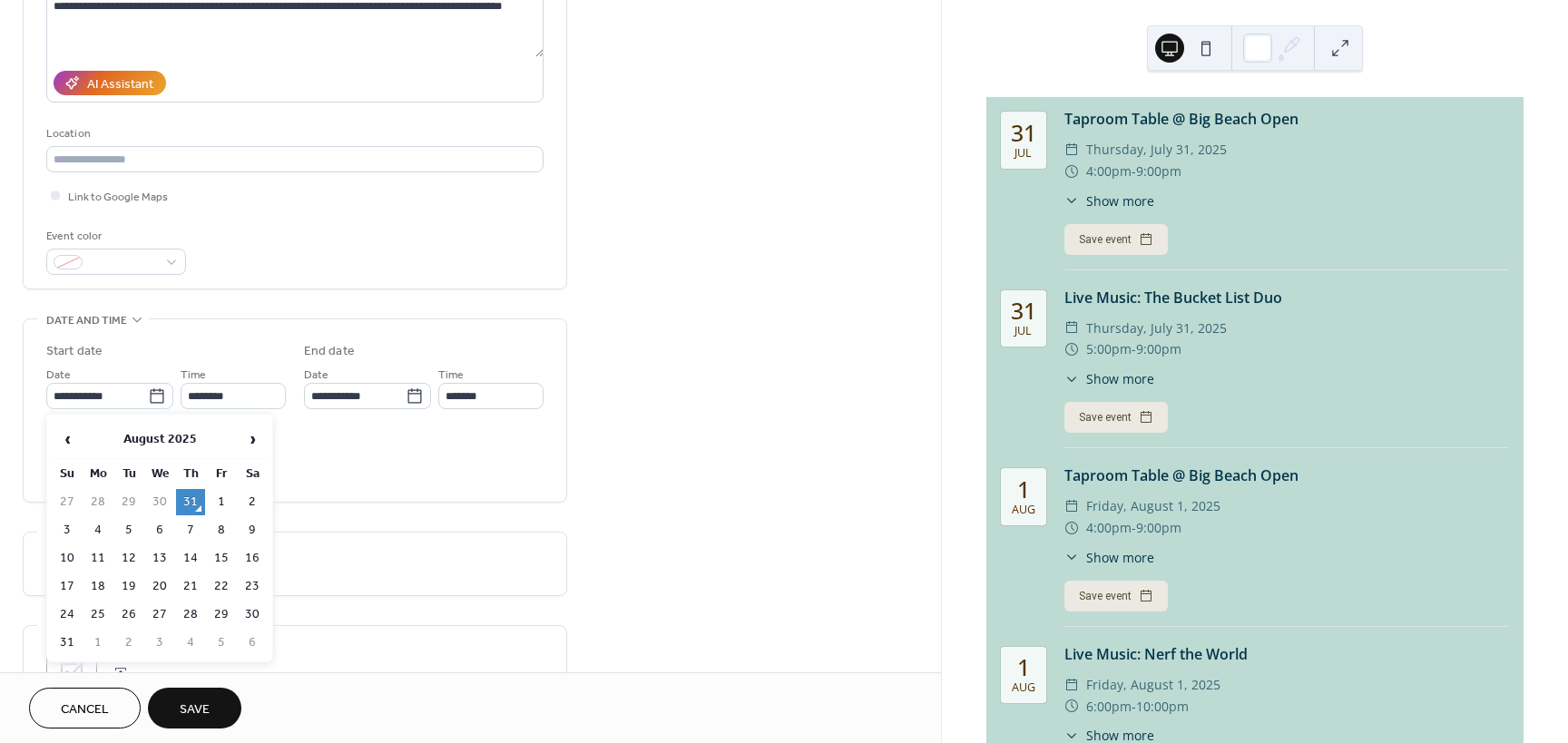 click on "21" at bounding box center [191, 586] 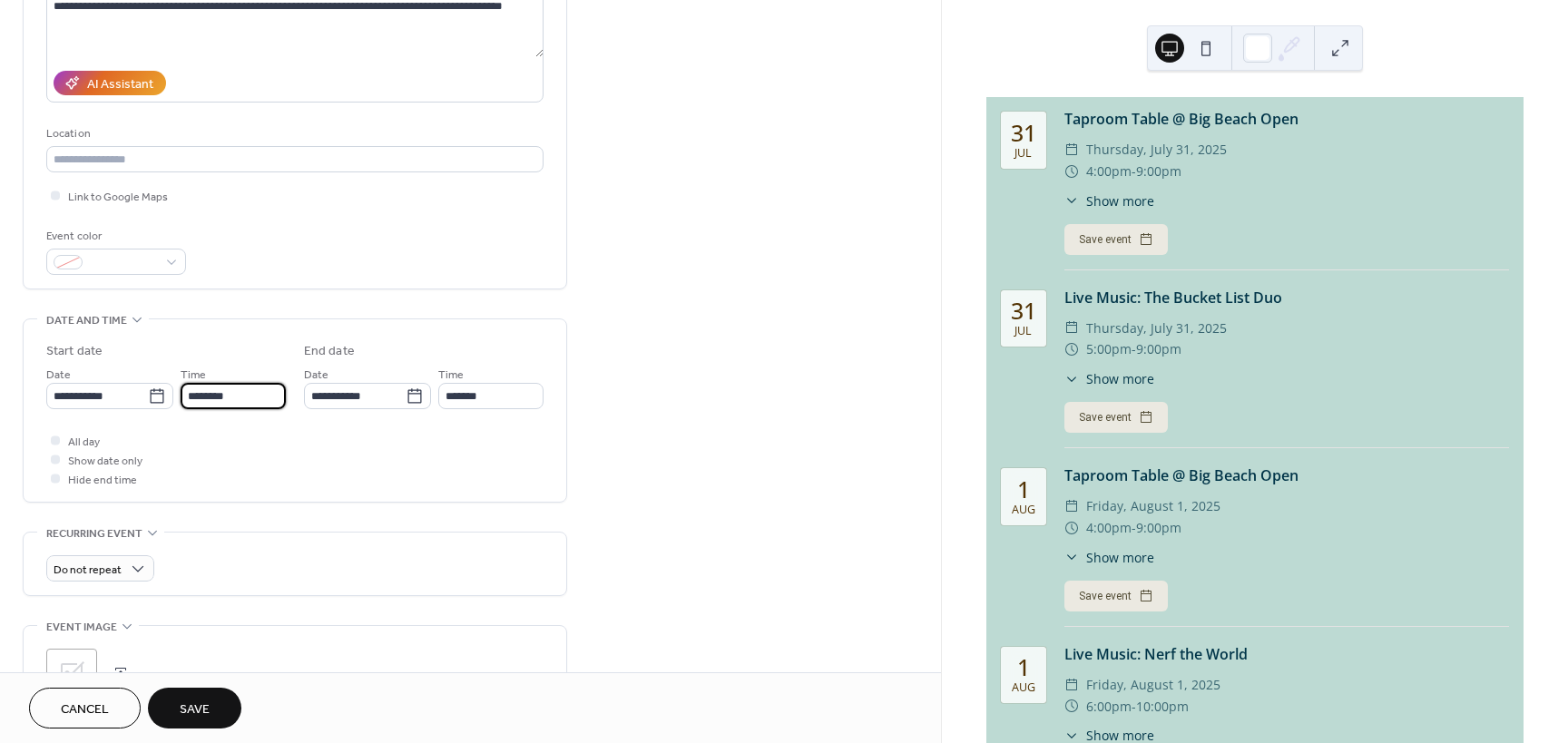 click on "********" at bounding box center (233, 396) 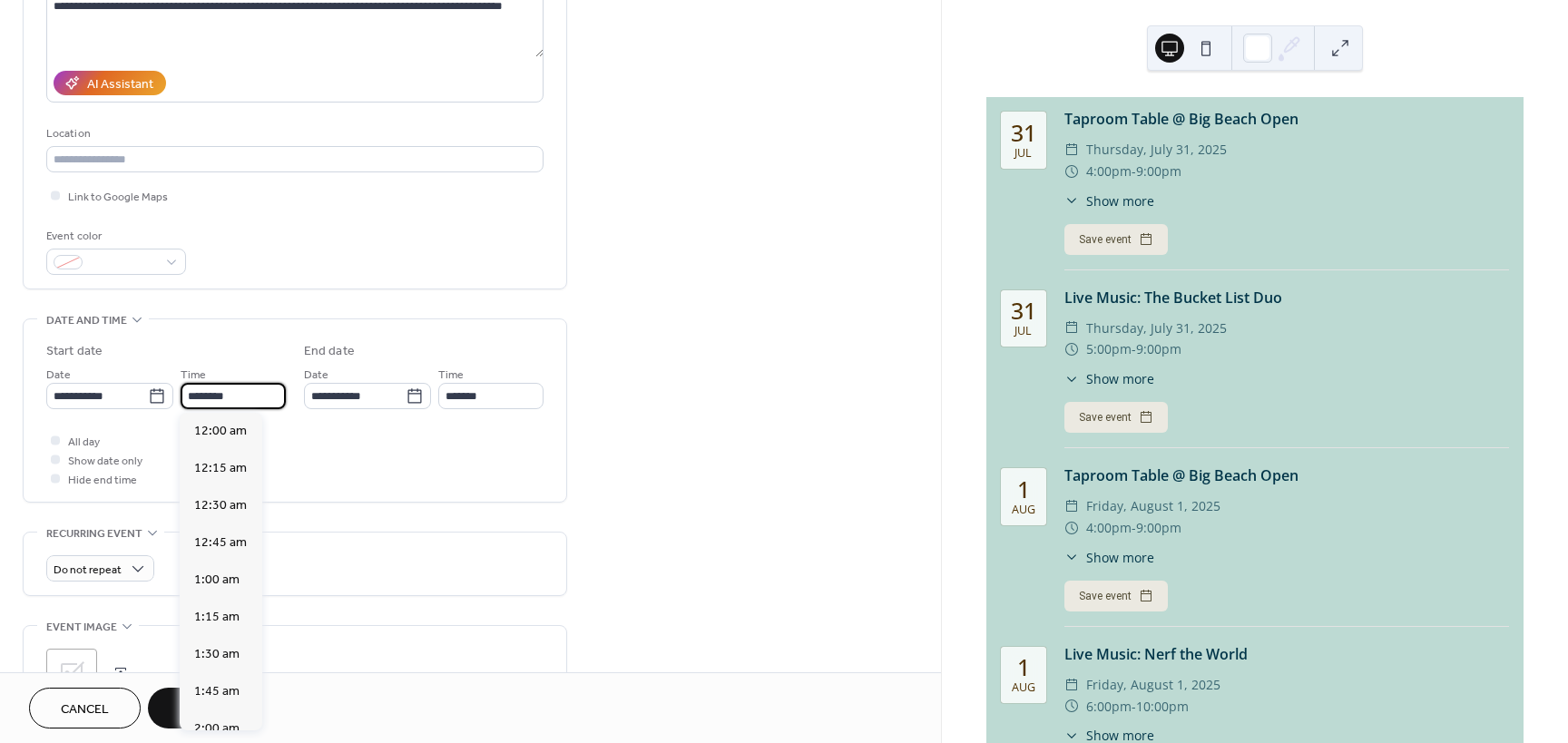 scroll, scrollTop: 1785, scrollLeft: 0, axis: vertical 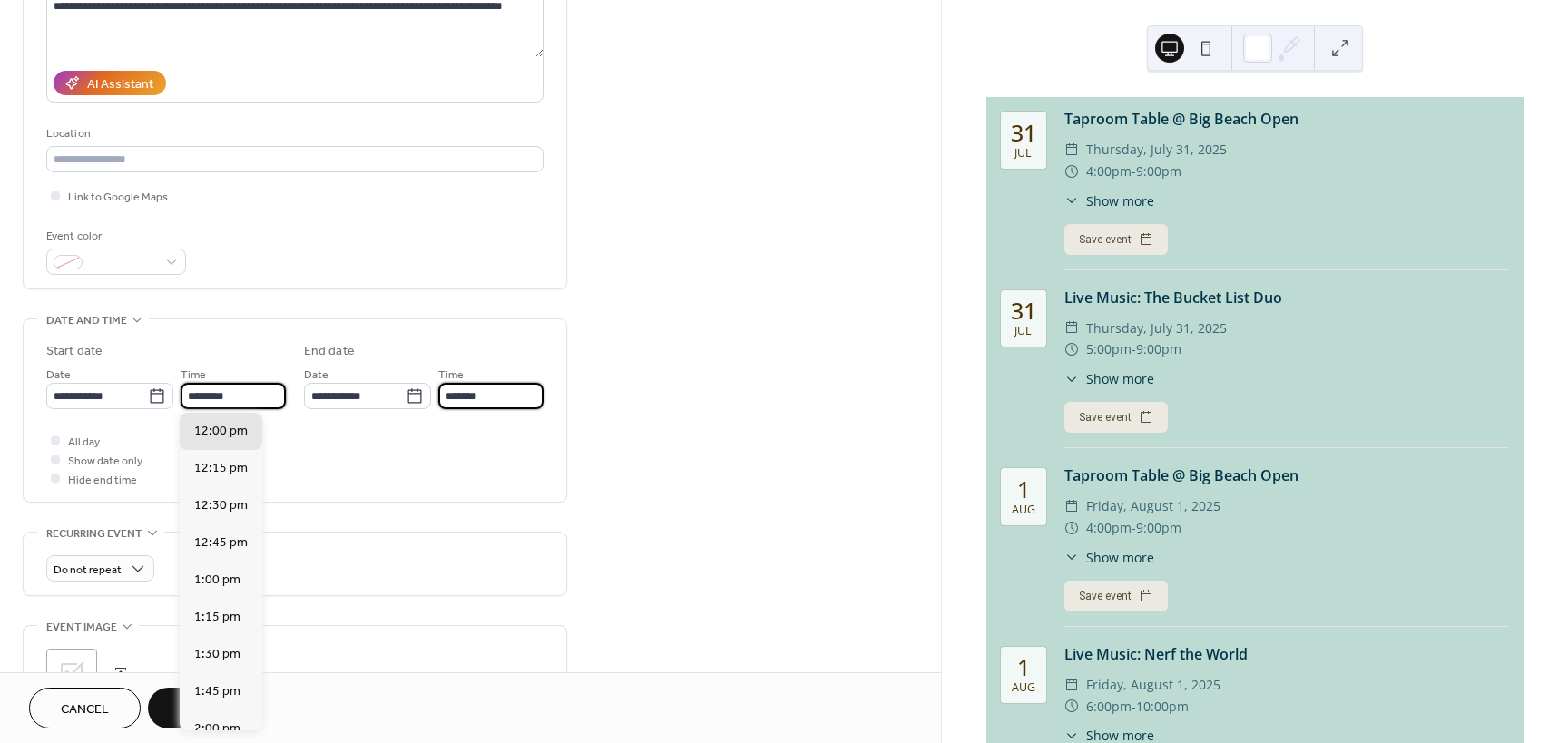 click on "*******" at bounding box center (491, 396) 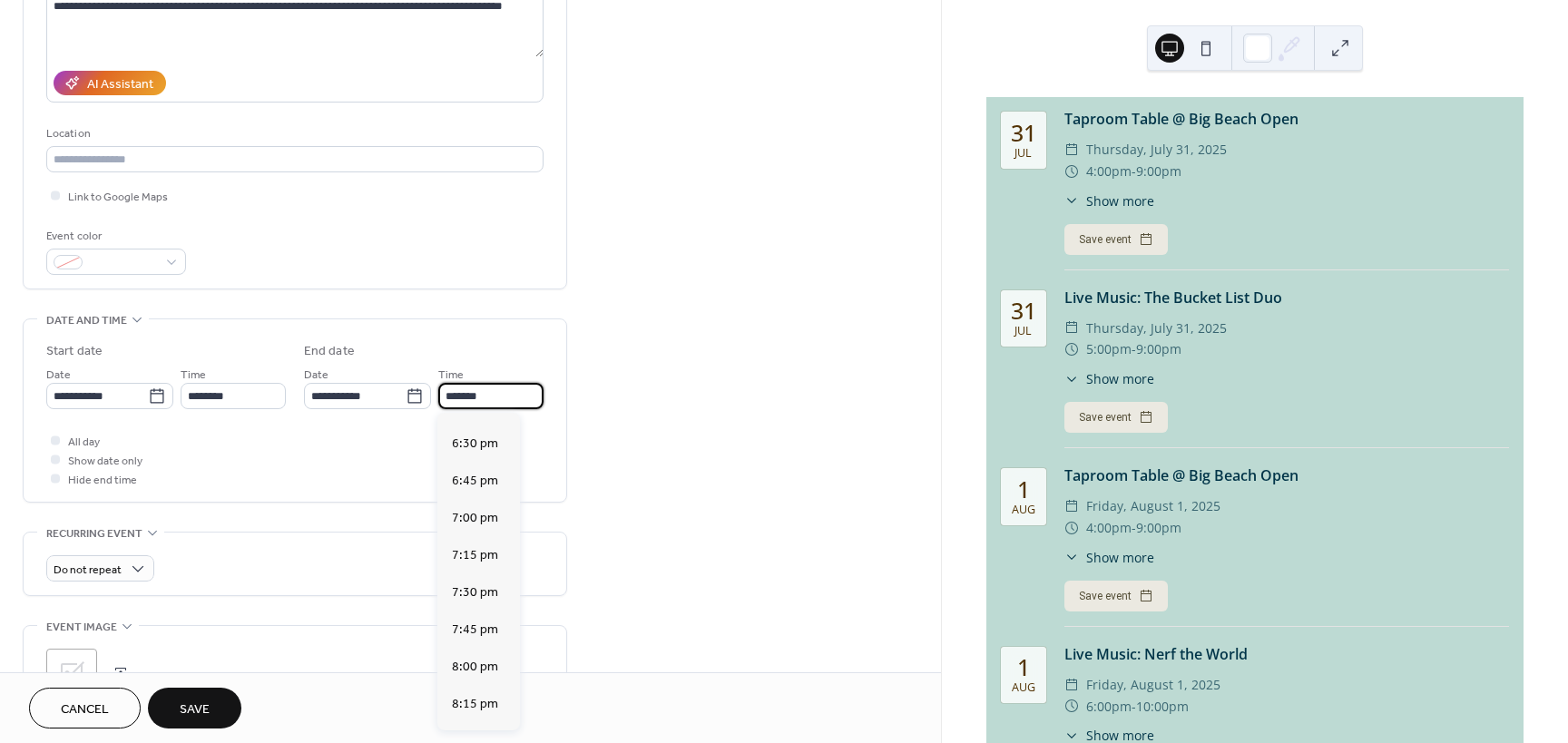 scroll, scrollTop: 998, scrollLeft: 0, axis: vertical 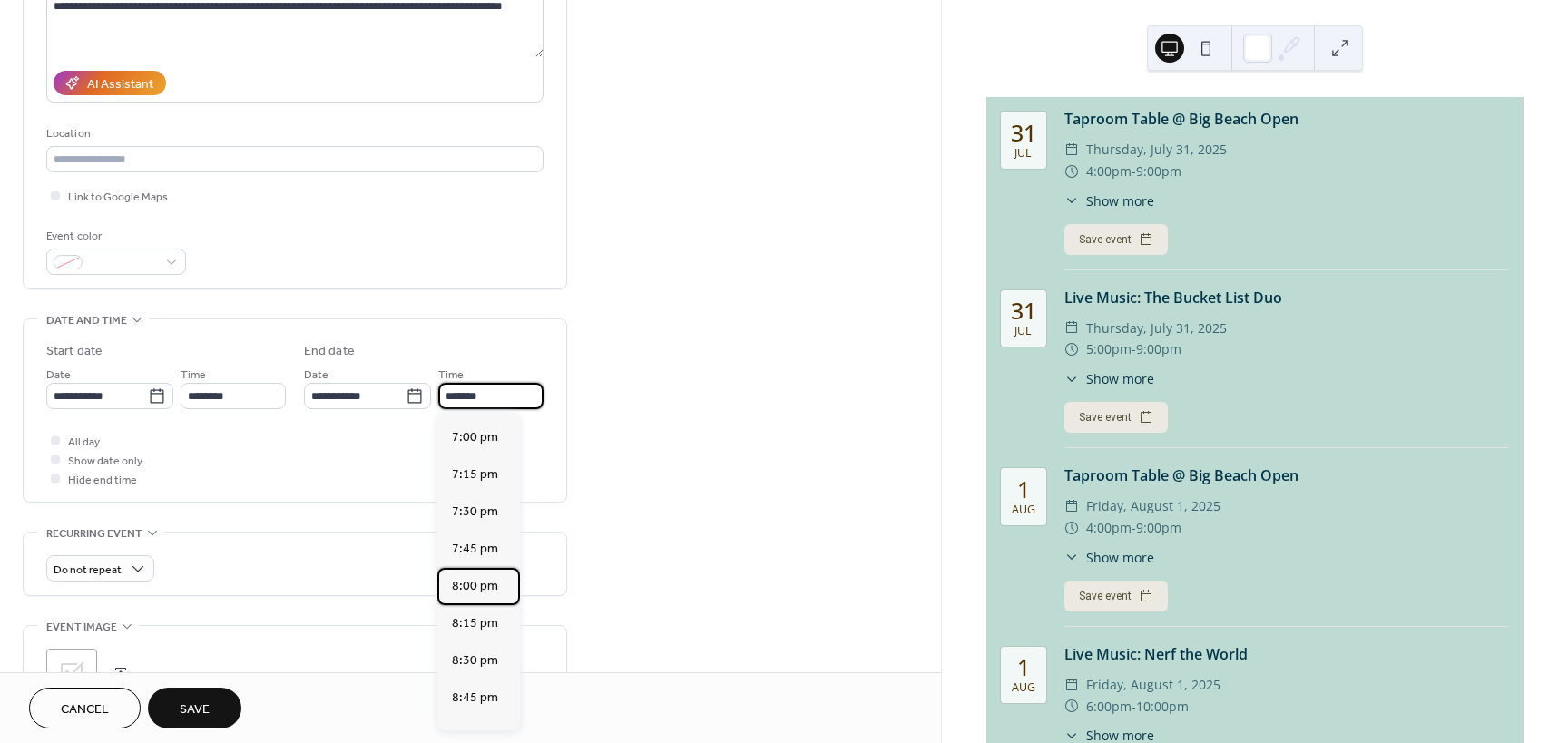 click on "8:00 pm" at bounding box center [475, 586] 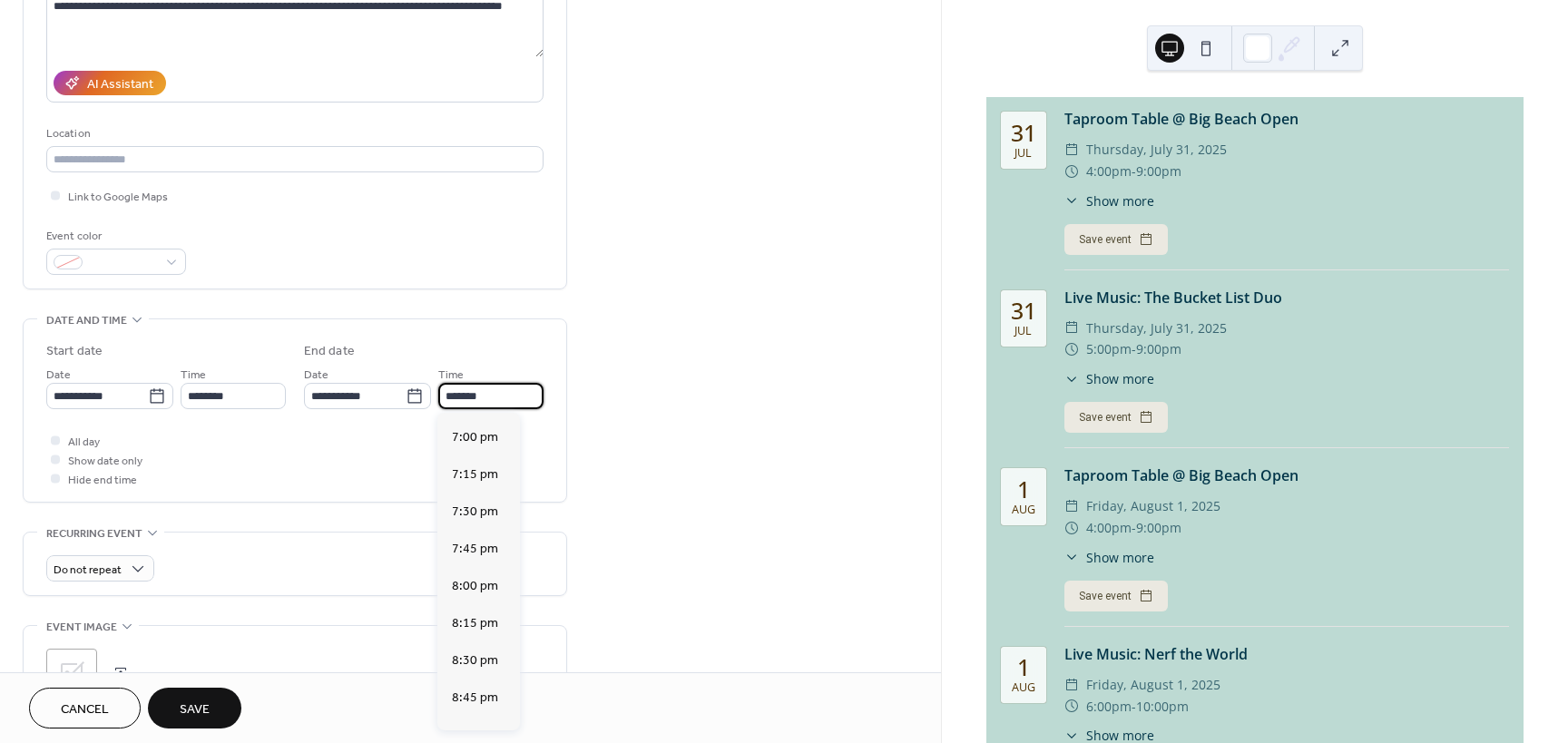 type on "*******" 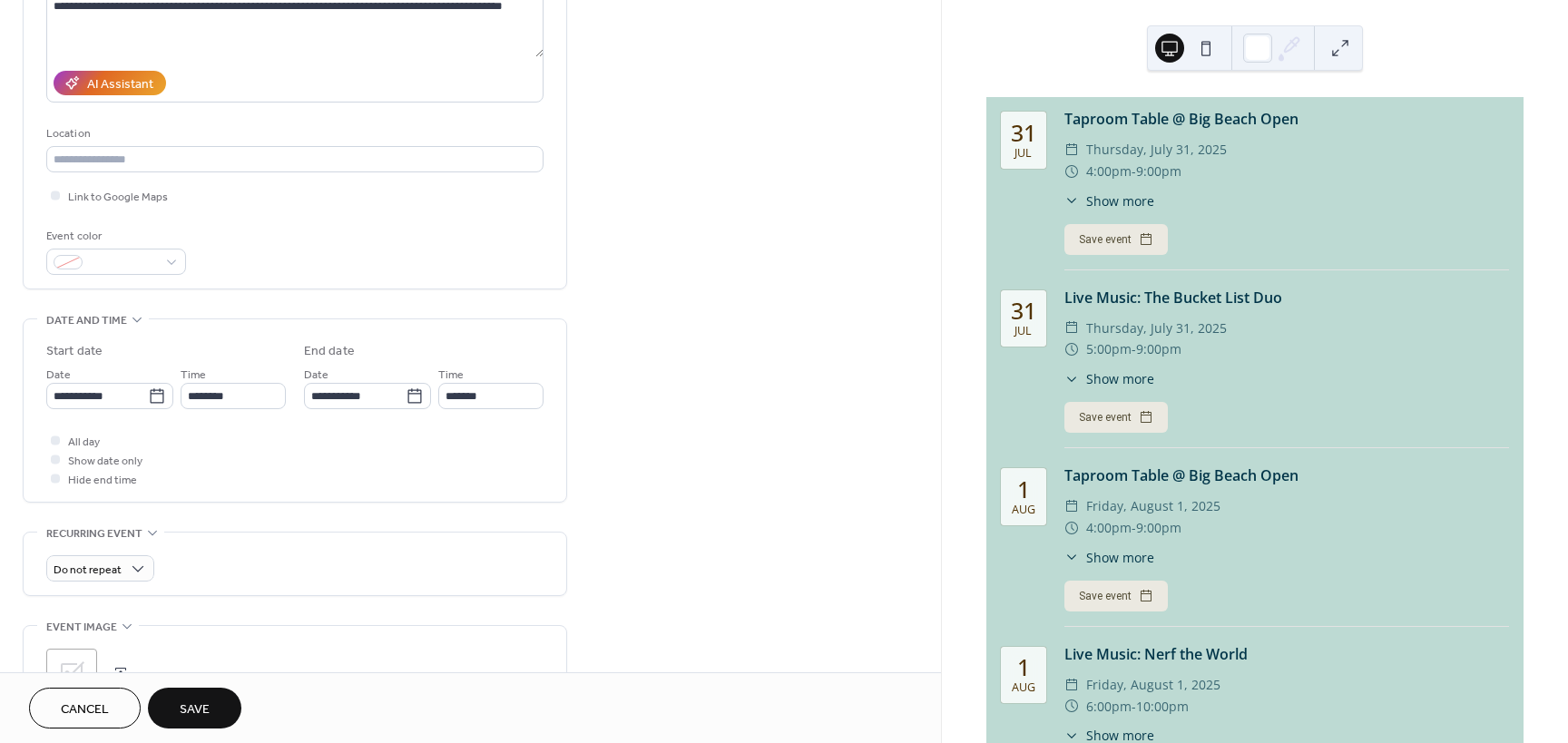 click on "**********" at bounding box center [470, 381] 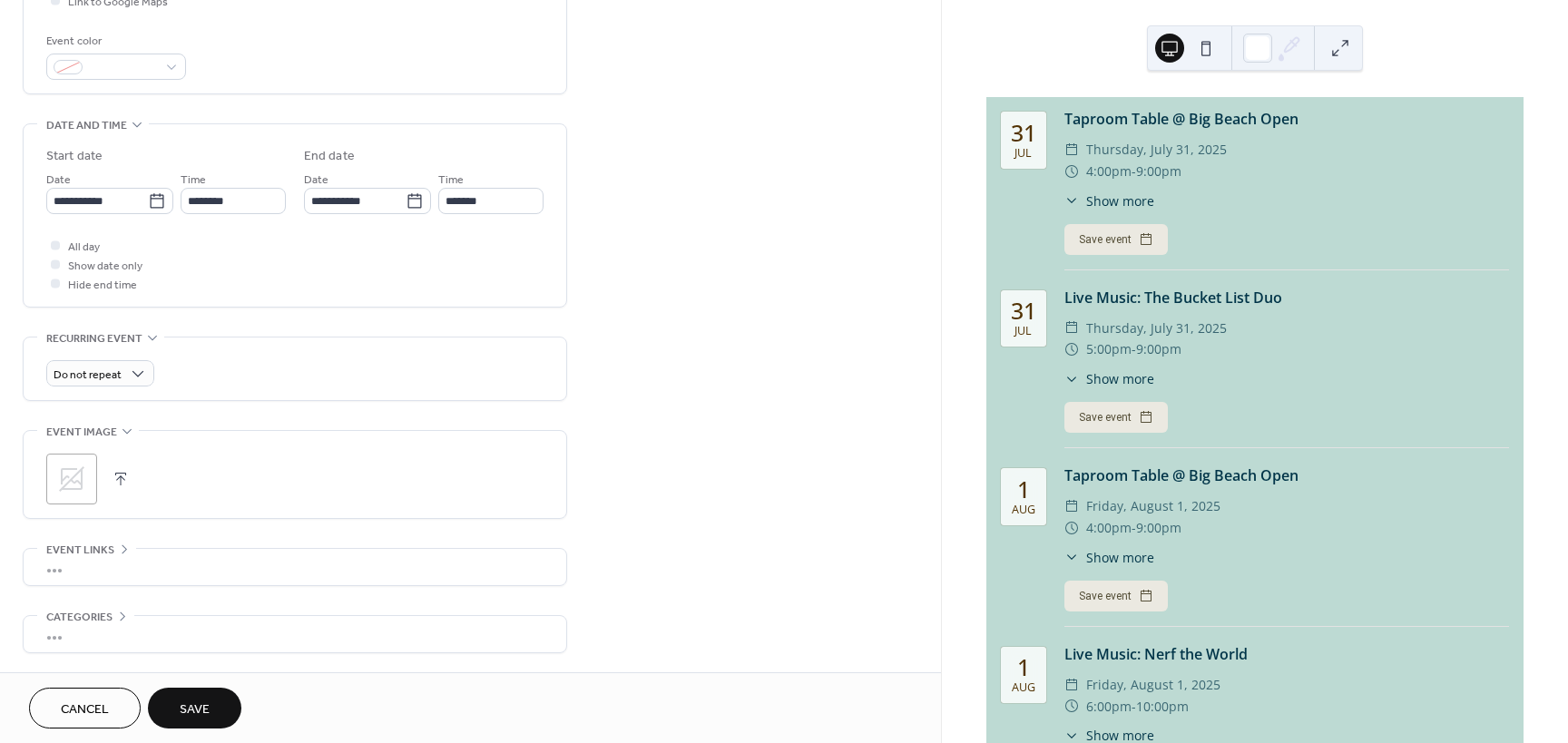 scroll, scrollTop: 533, scrollLeft: 0, axis: vertical 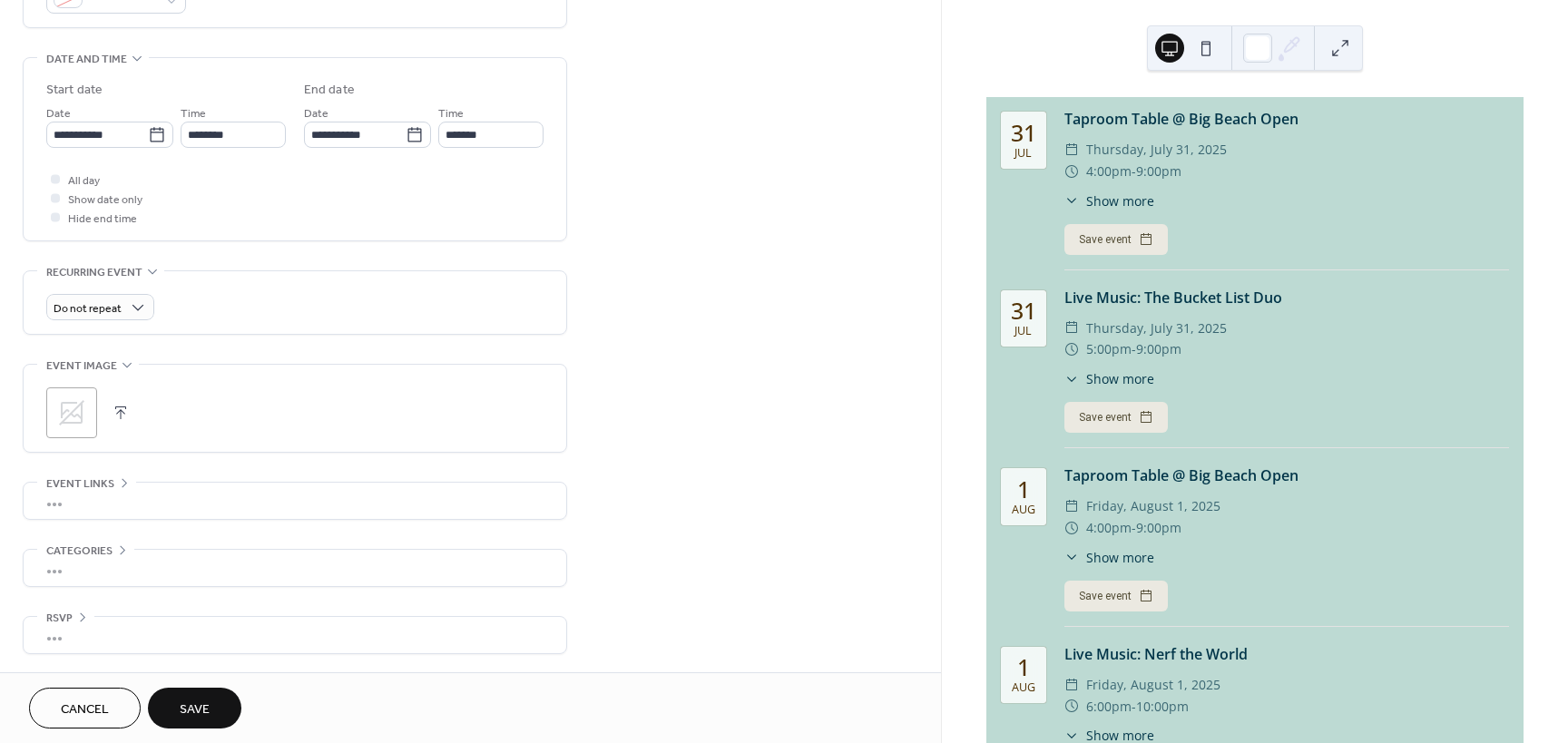 click at bounding box center [121, 413] 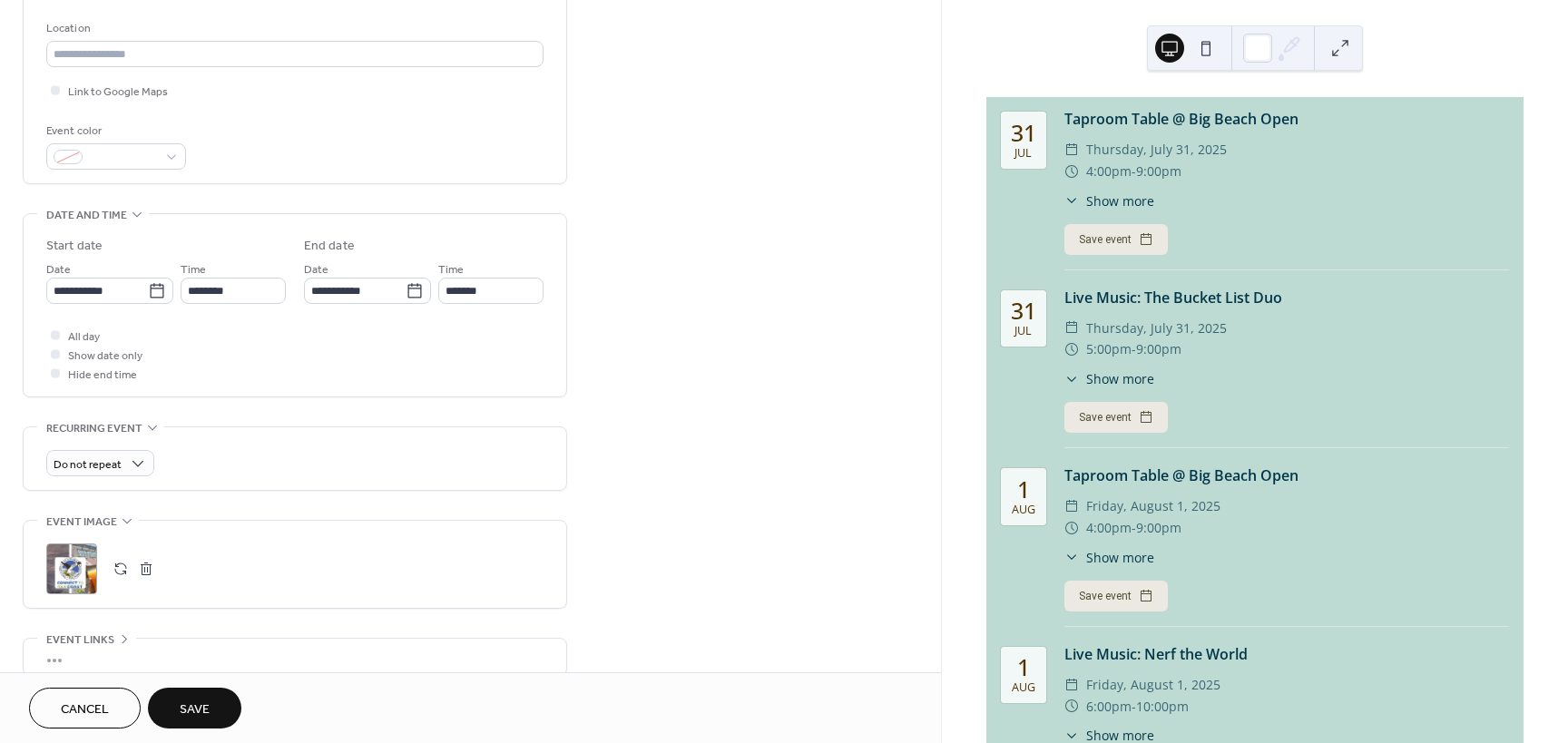 scroll, scrollTop: 454, scrollLeft: 0, axis: vertical 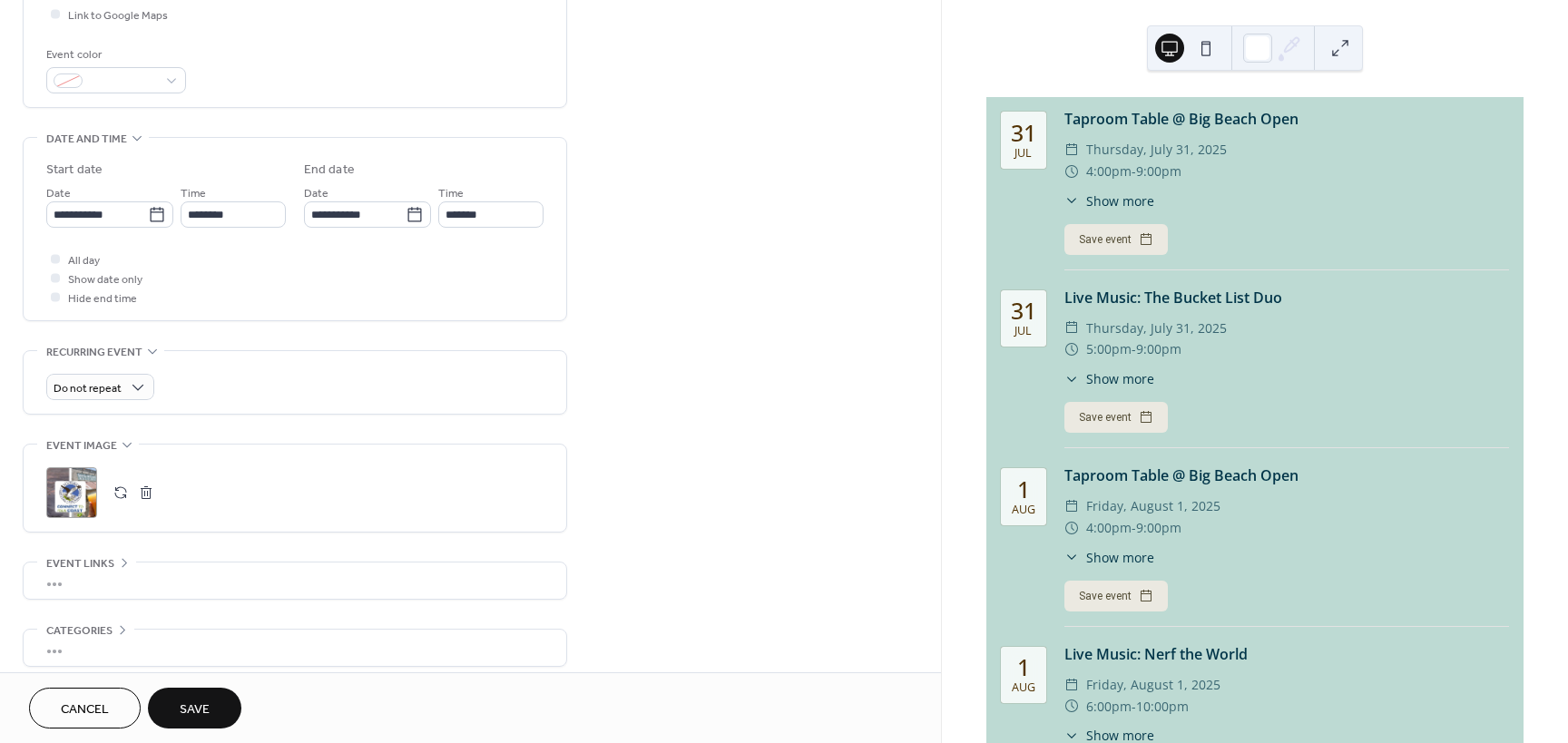 click on "Save" at bounding box center [194, 708] 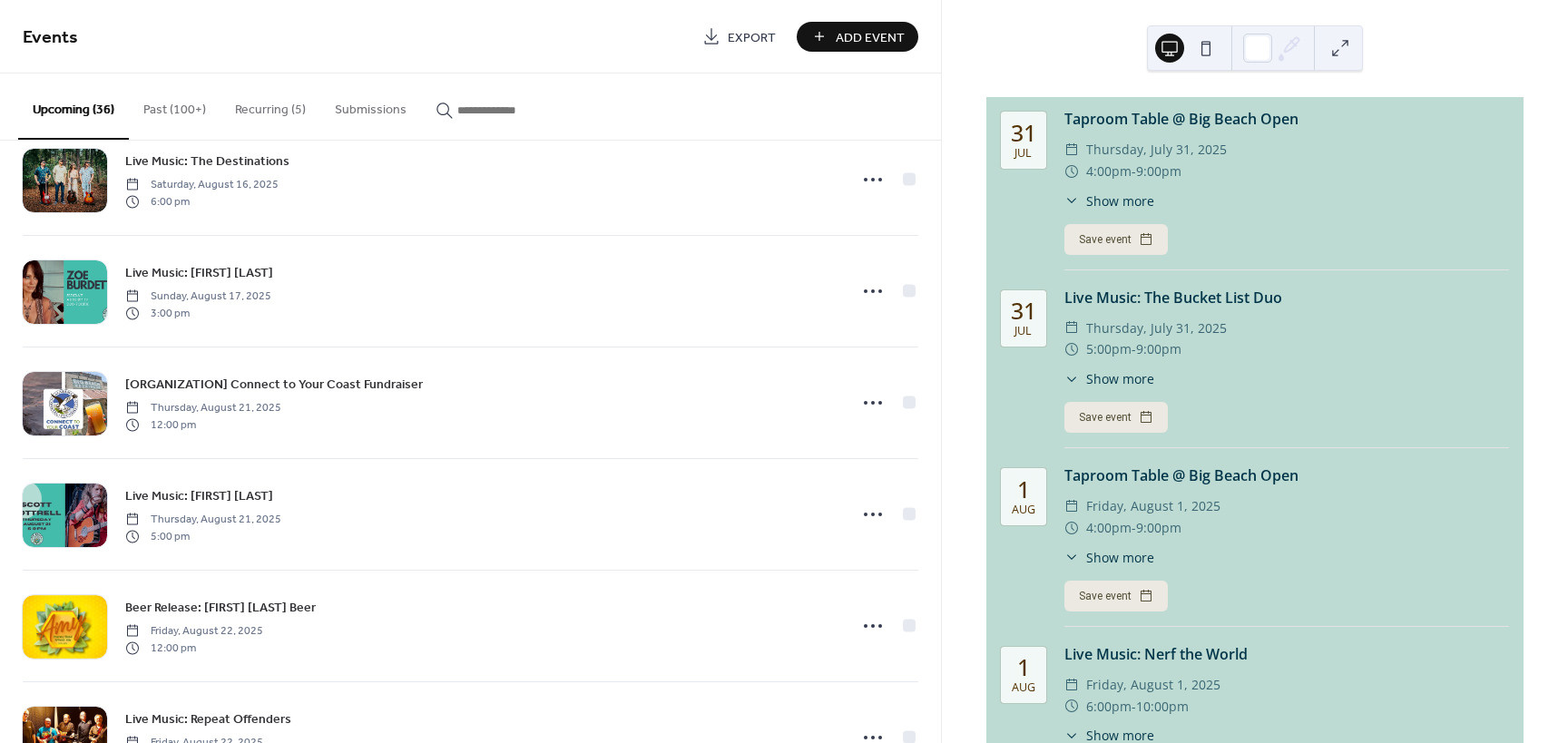 scroll, scrollTop: 1291, scrollLeft: 0, axis: vertical 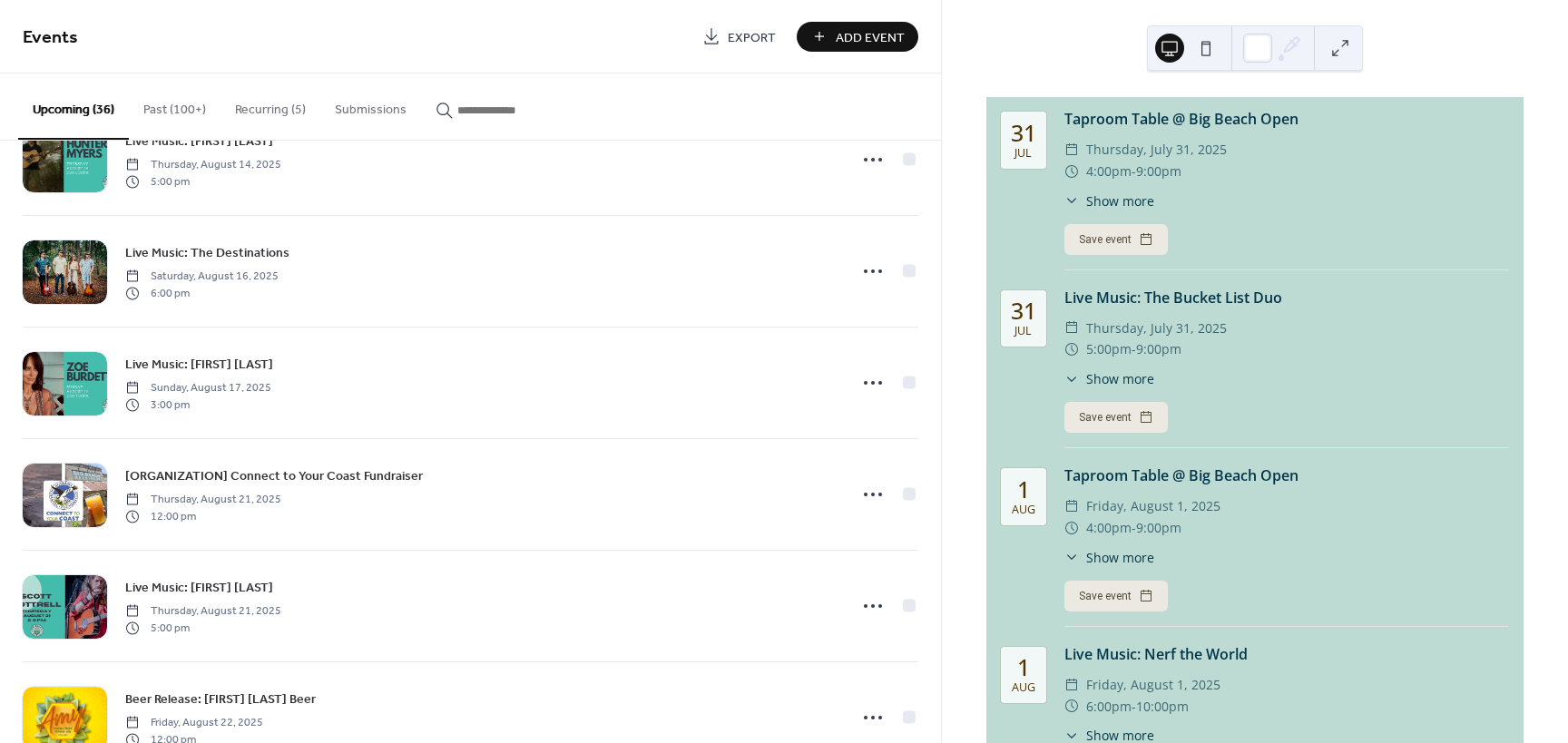 click on "Alabama Coastal Foundation Connect to Your Coast Fundraiser Thursday, August 21, 2025 12:00 pm" at bounding box center (480, 494) 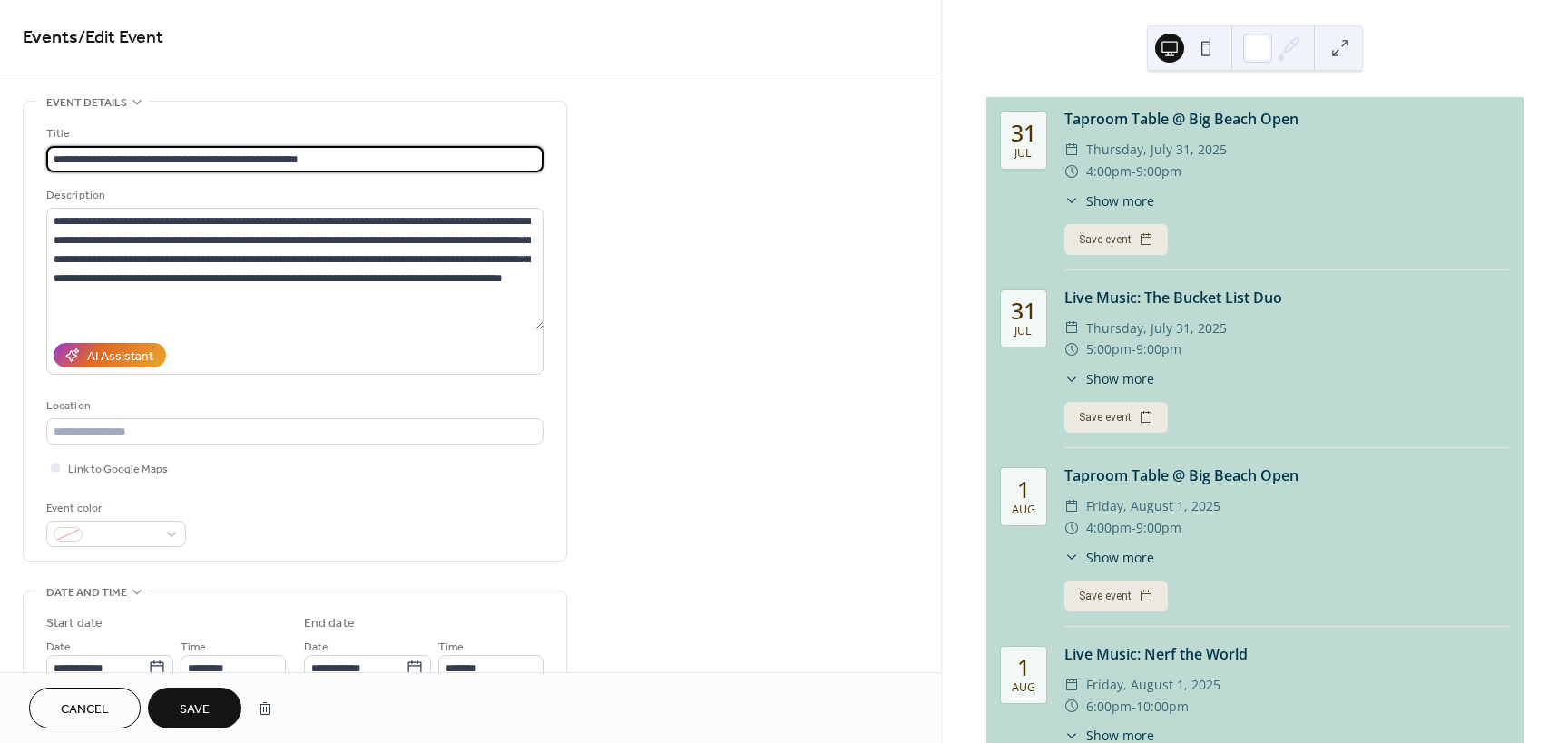 type on "**********" 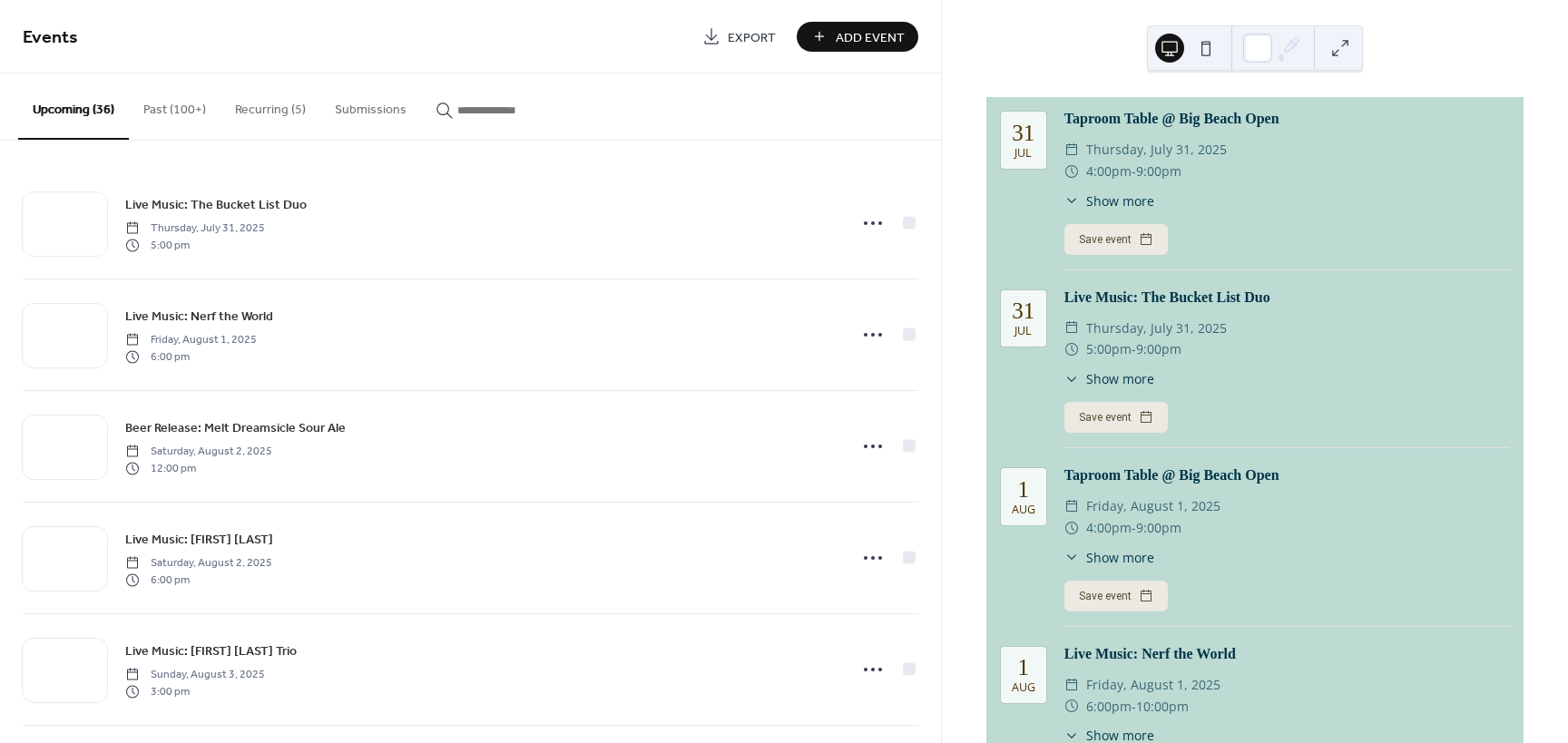 scroll, scrollTop: 0, scrollLeft: 0, axis: both 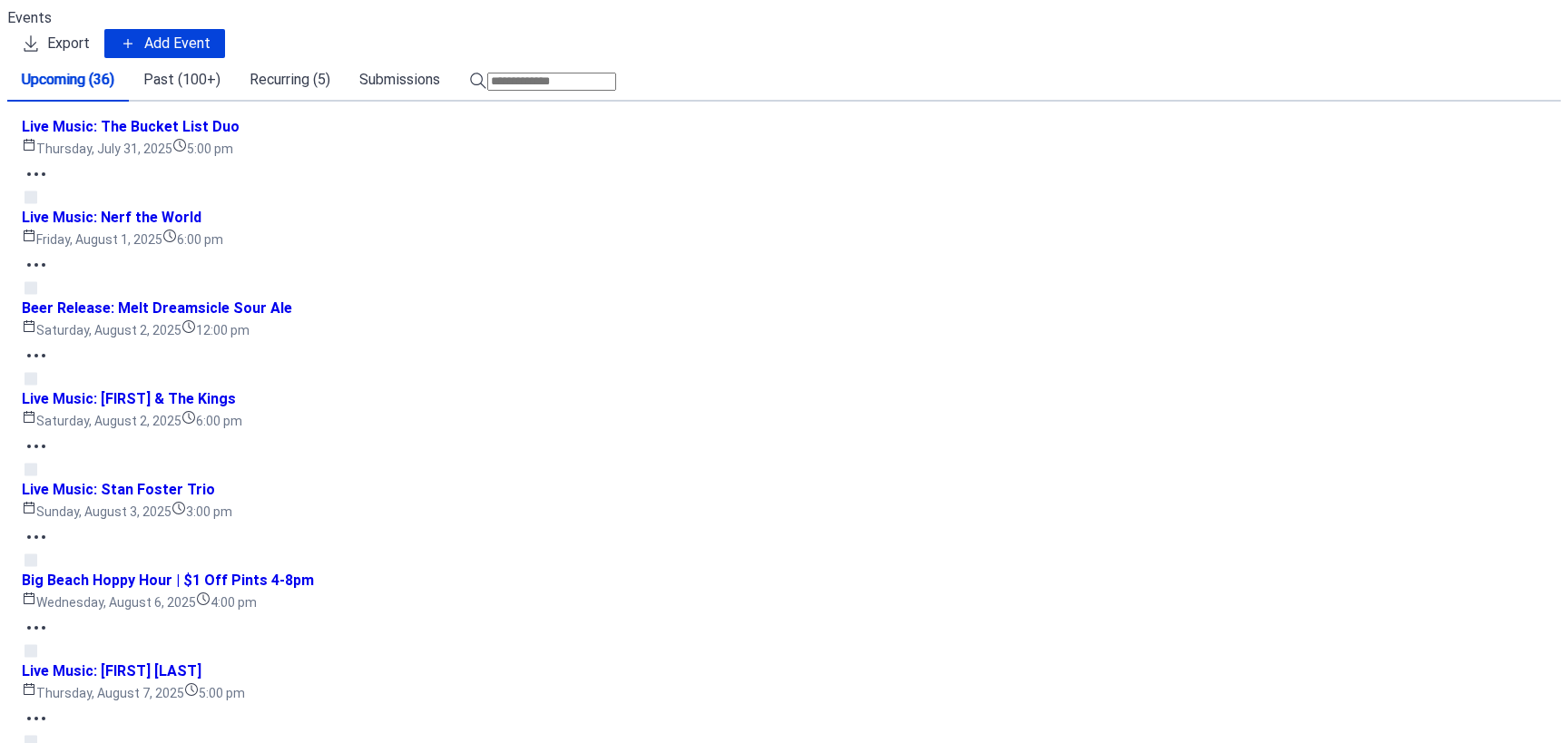 click 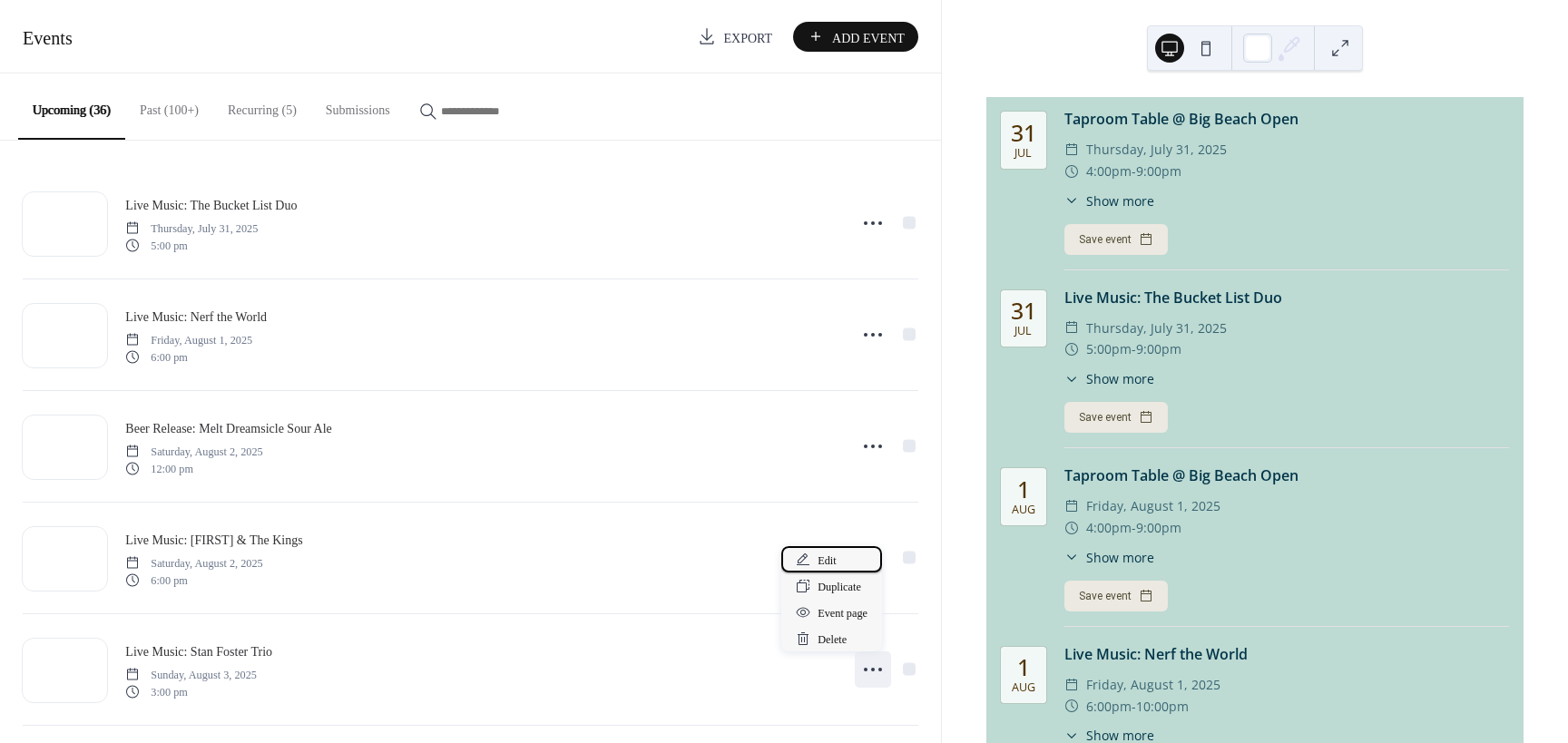 click on "Edit" at bounding box center (828, 561) 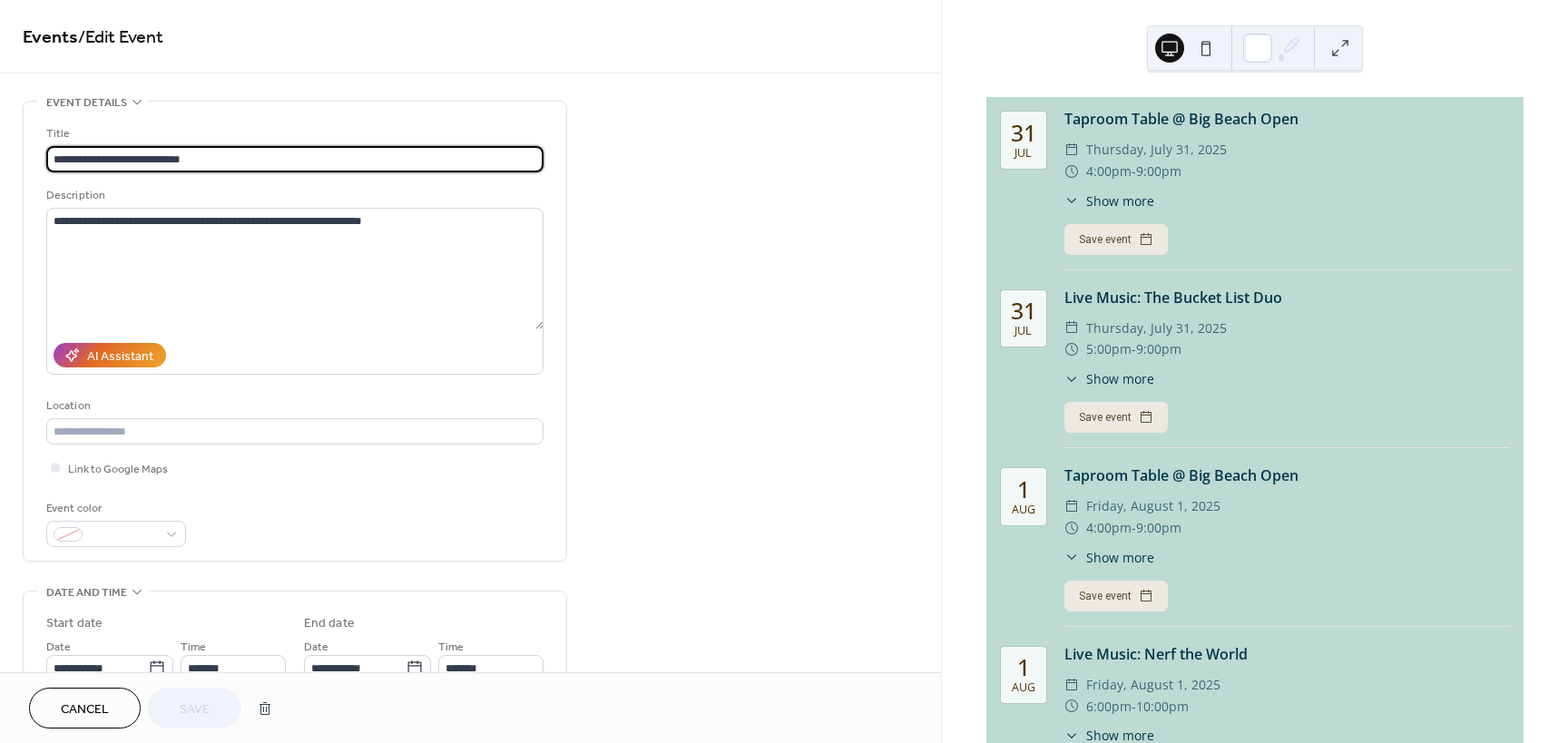 drag, startPoint x: 215, startPoint y: 156, endPoint x: 108, endPoint y: 144, distance: 107.67079 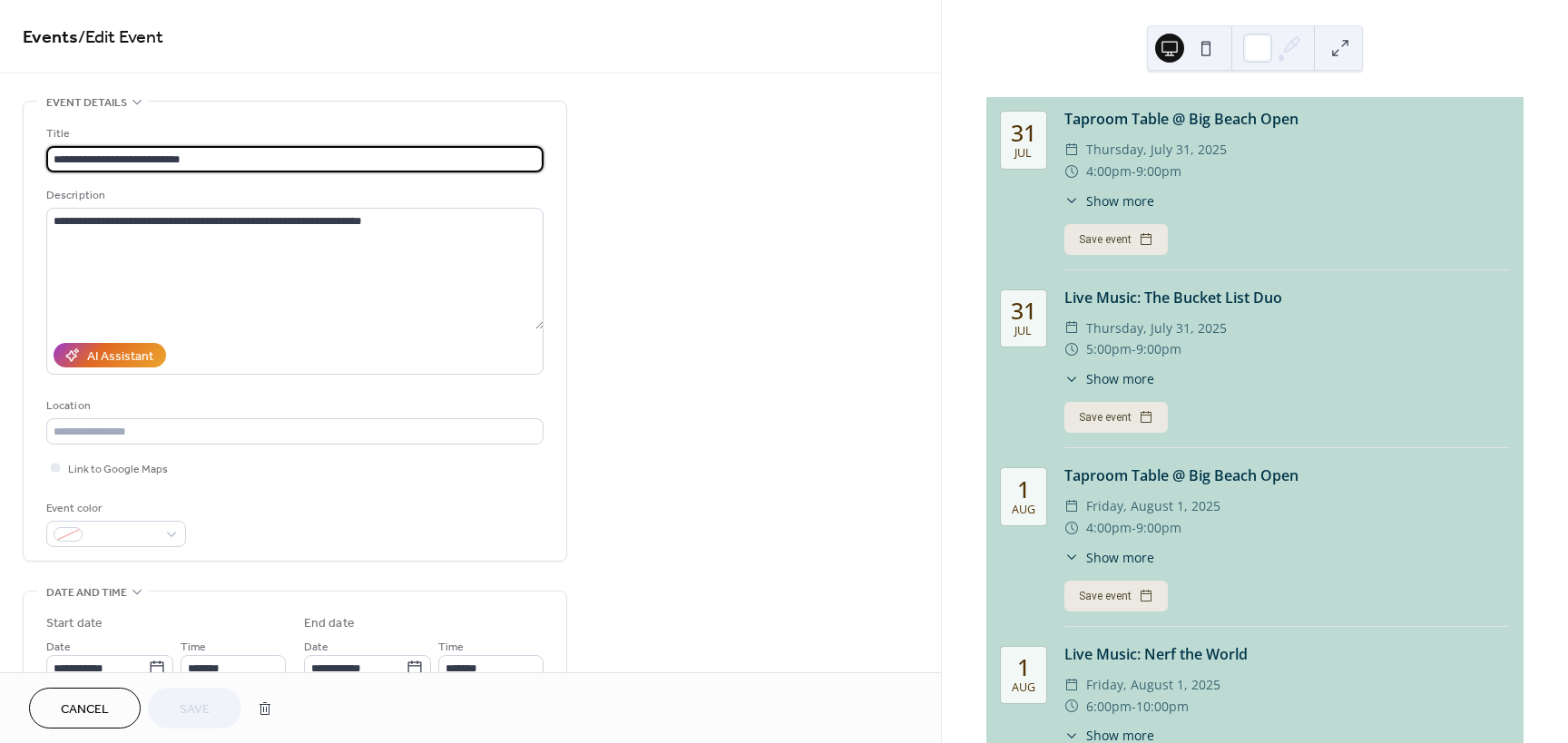 click on "**********" at bounding box center (295, 148) 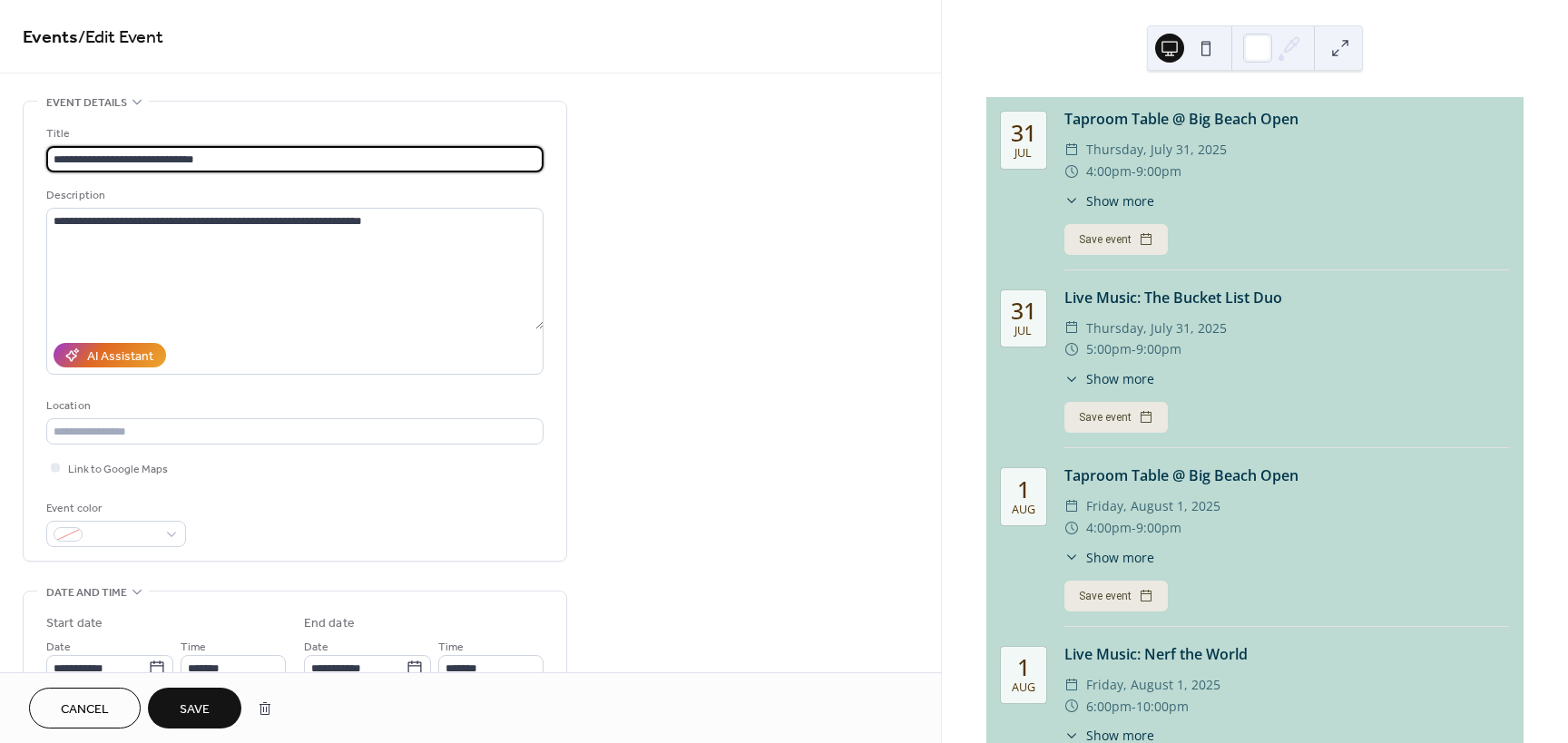 type on "**********" 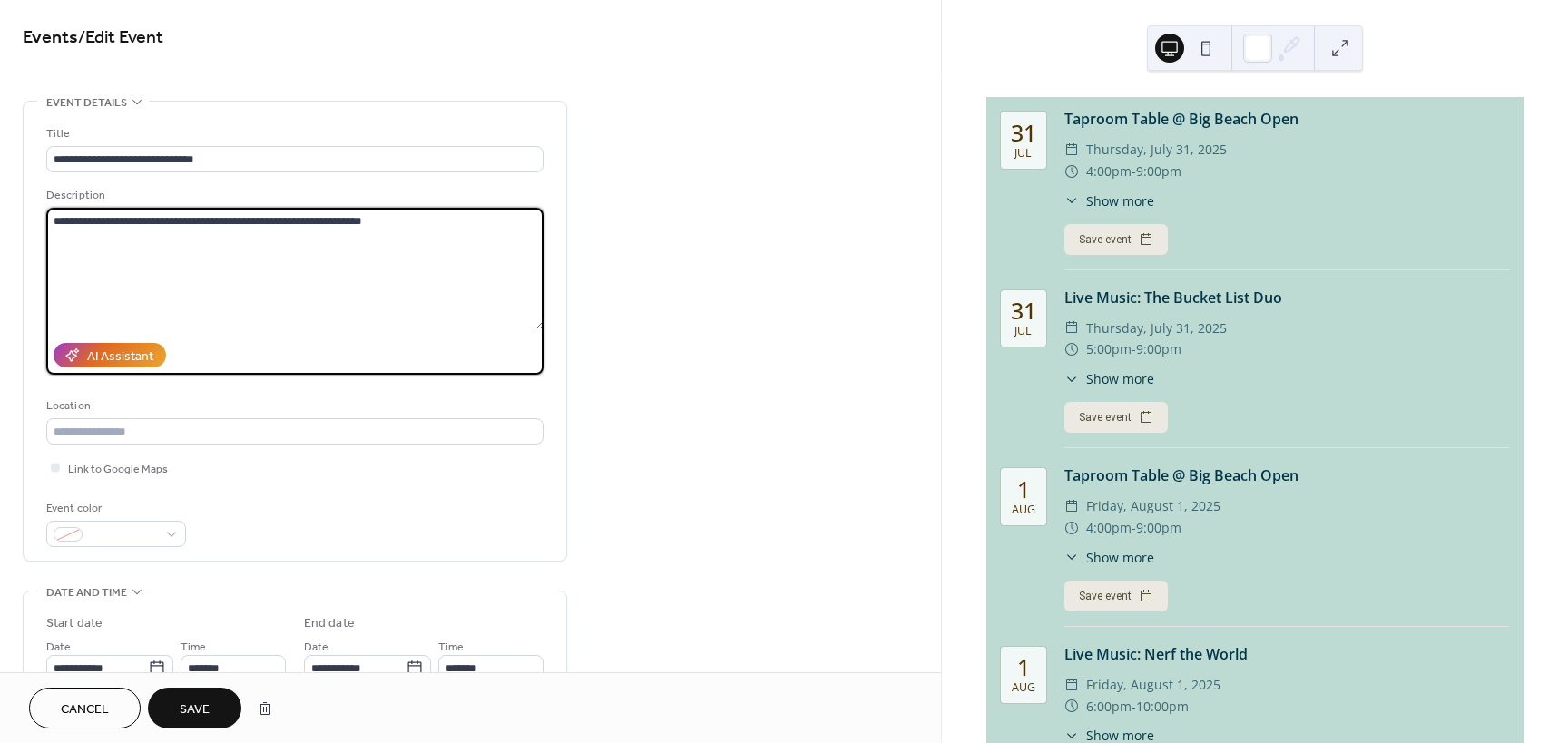 click on "**********" at bounding box center [295, 269] 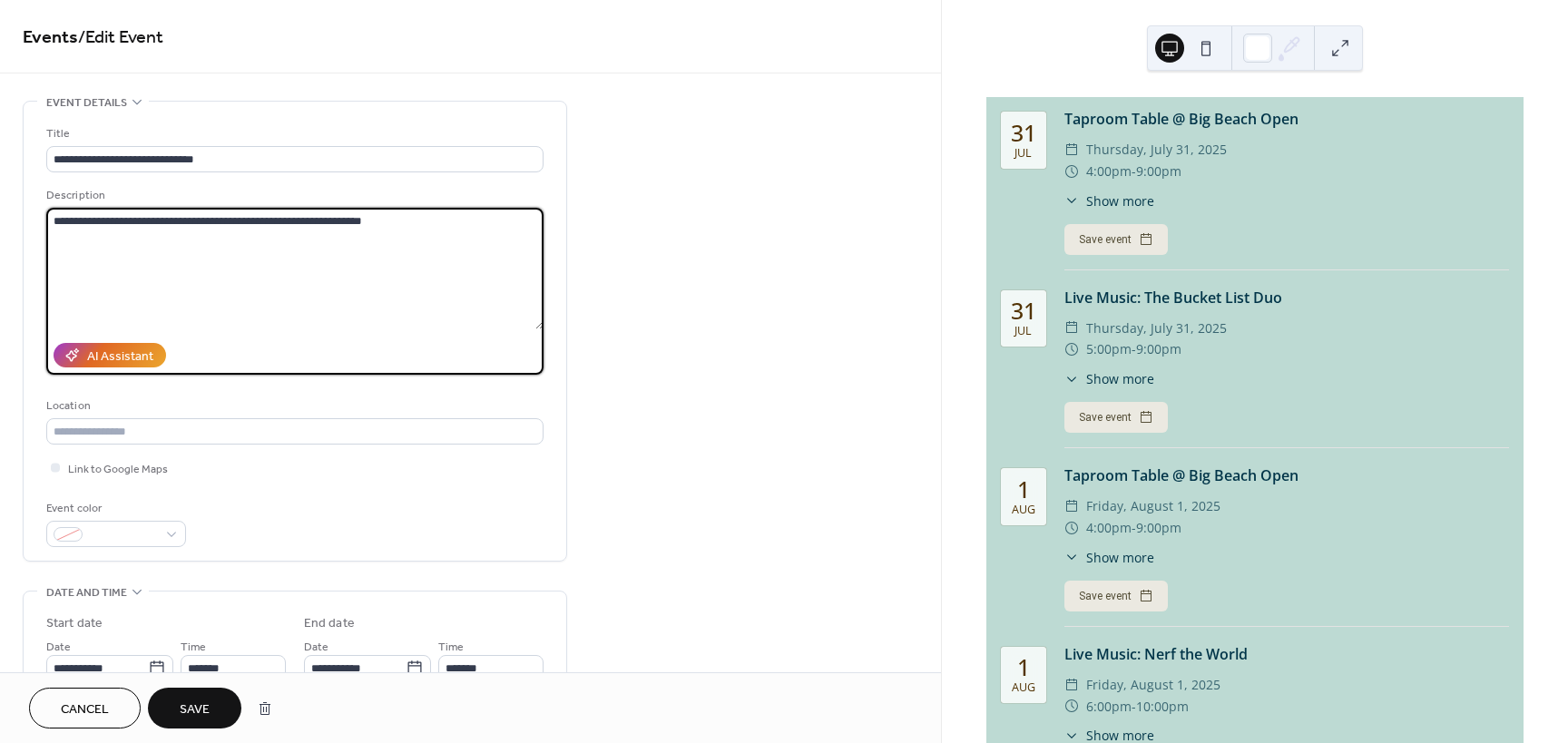click on "**********" at bounding box center (295, 269) 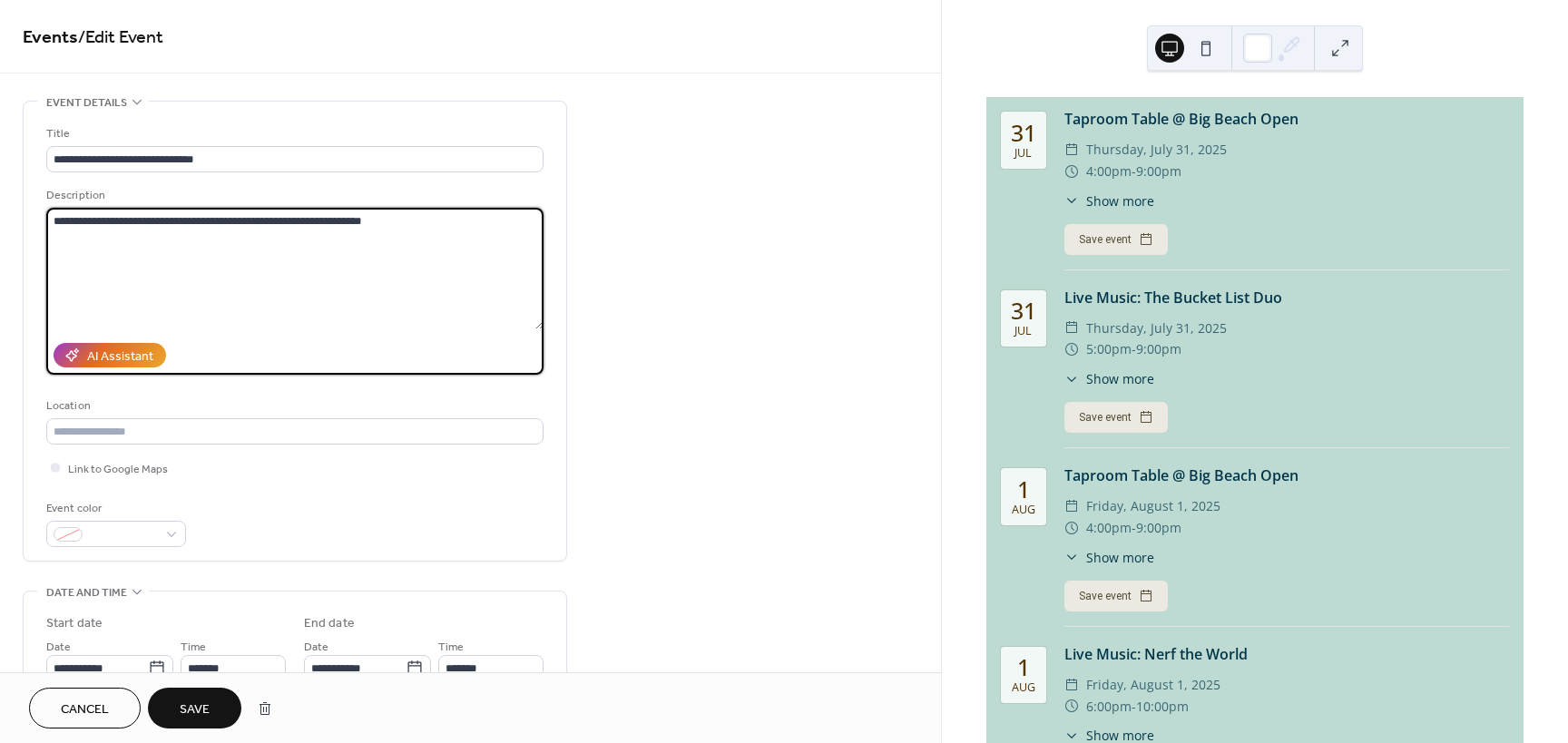 paste on "**********" 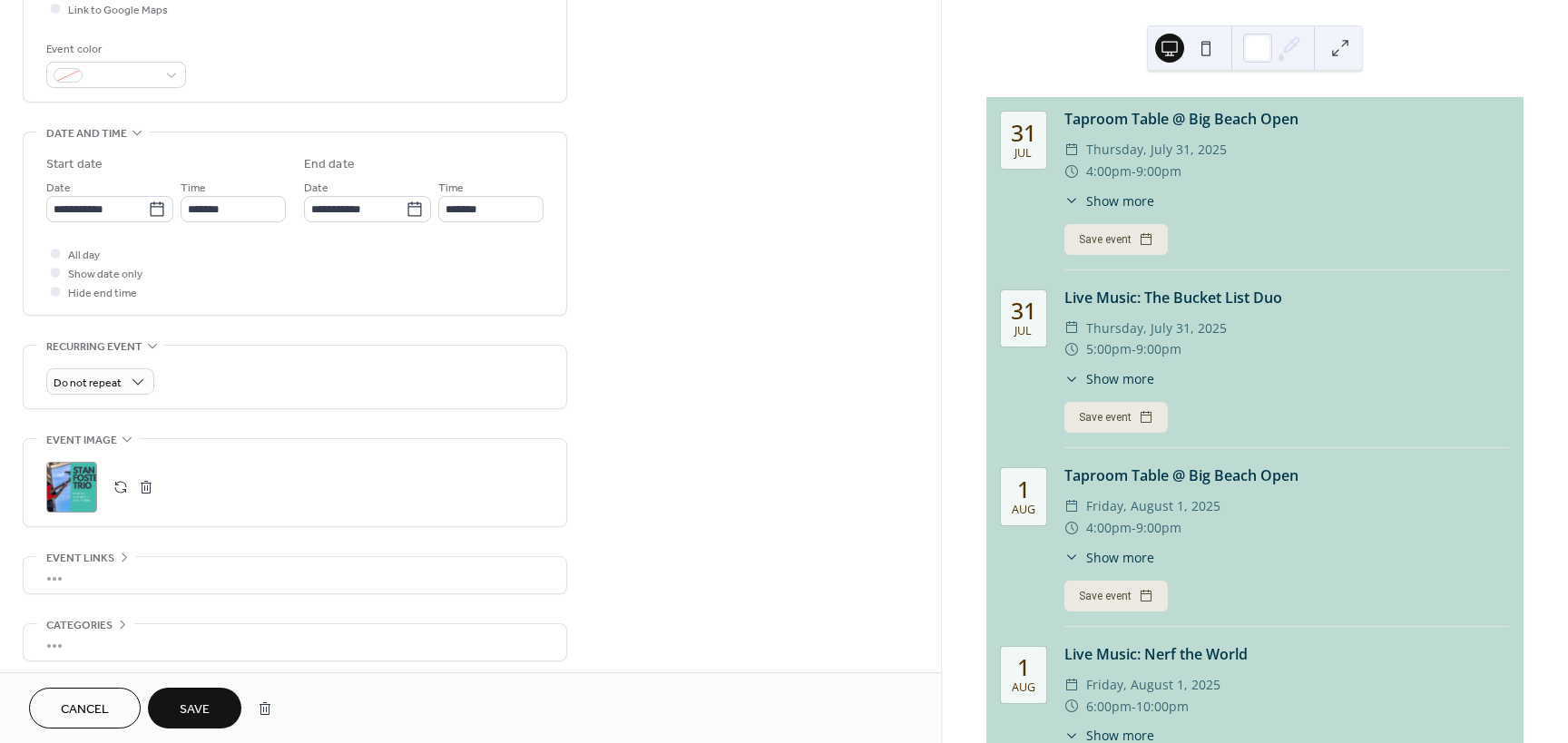 scroll, scrollTop: 533, scrollLeft: 0, axis: vertical 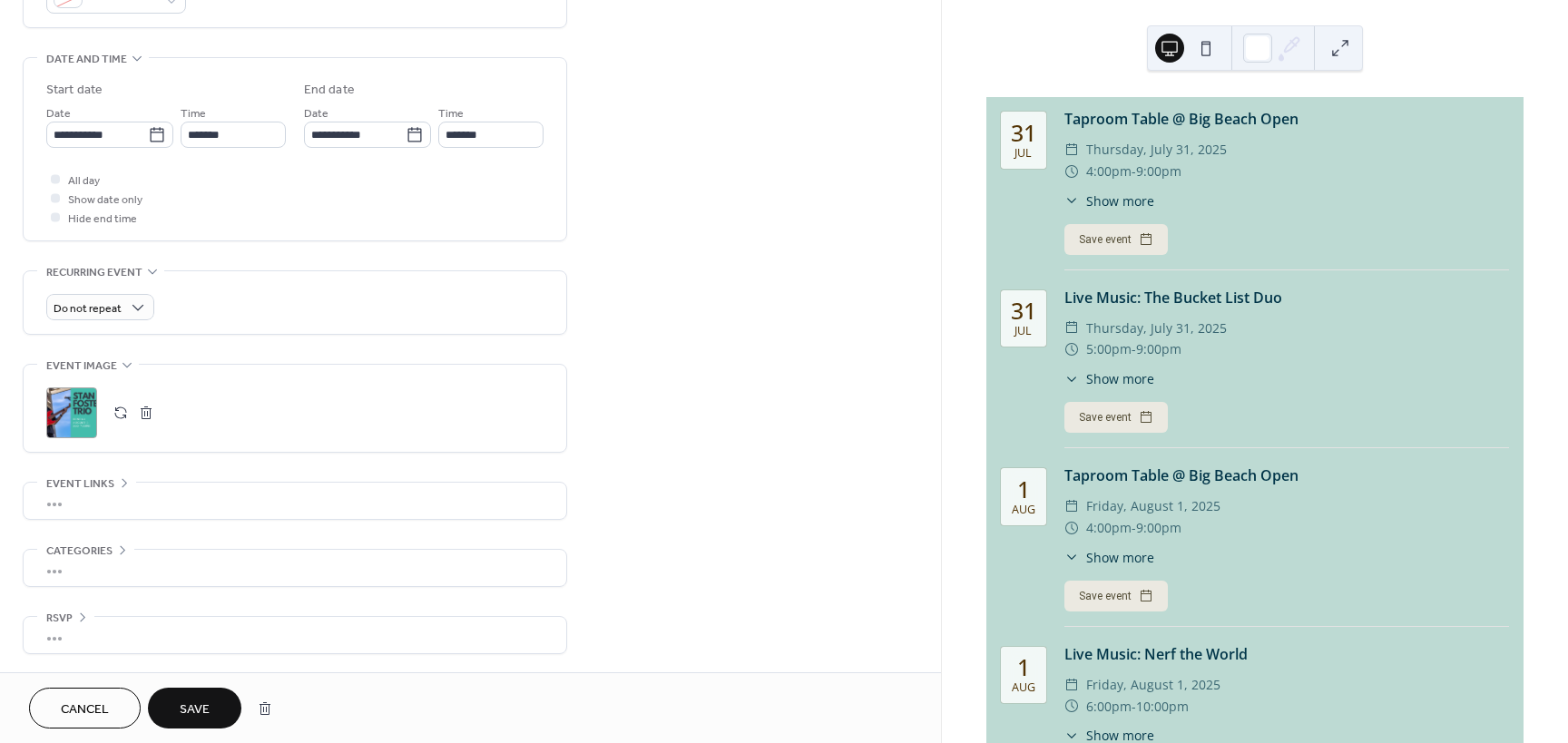 type on "**********" 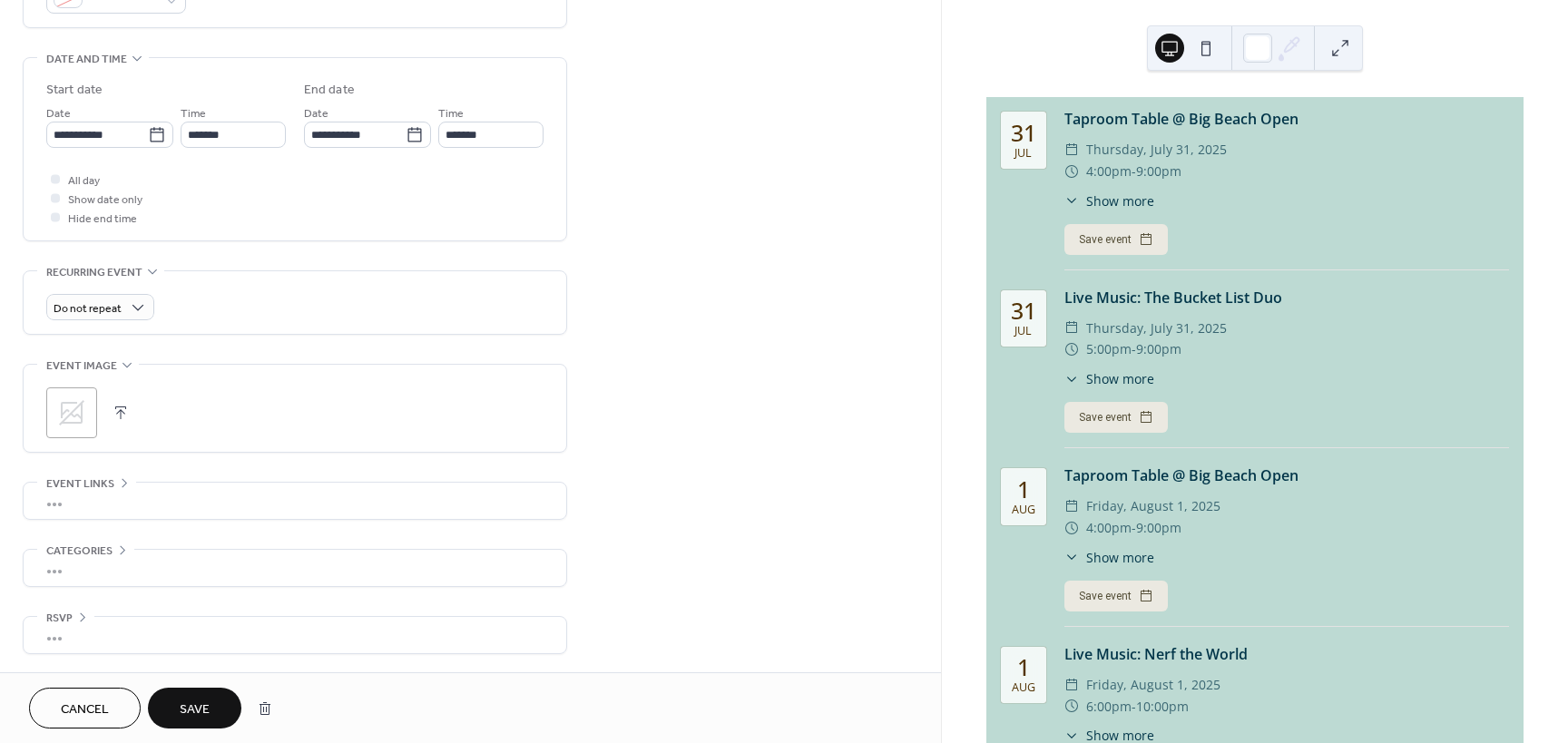 click on "Save" at bounding box center (194, 708) 